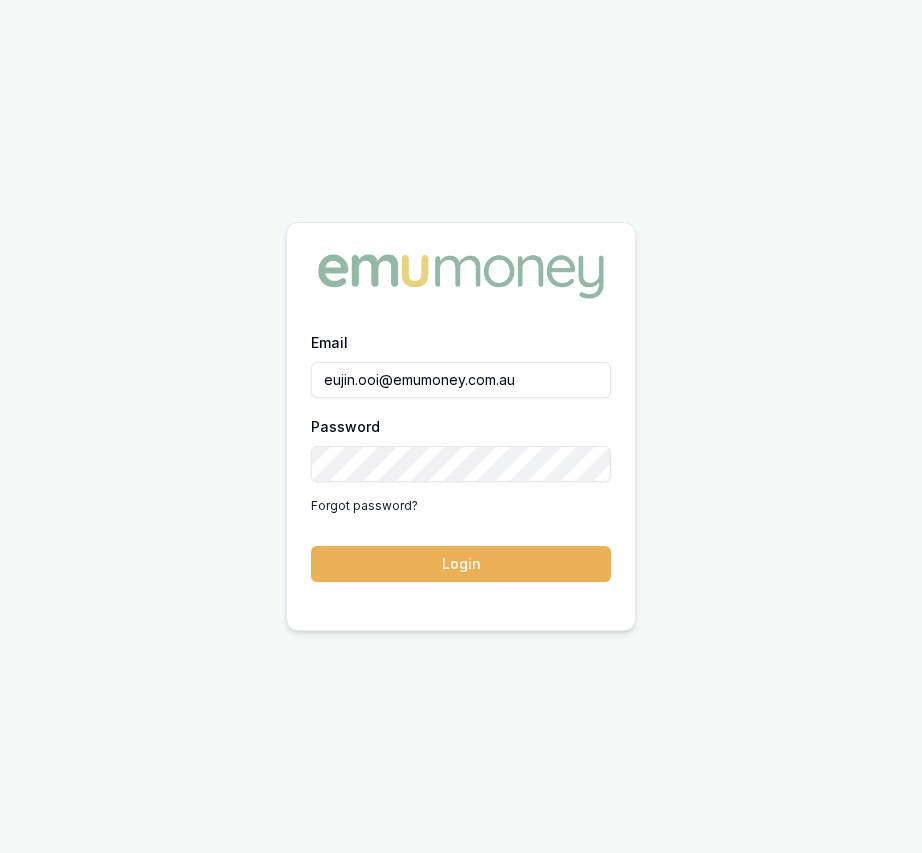 scroll, scrollTop: 0, scrollLeft: 0, axis: both 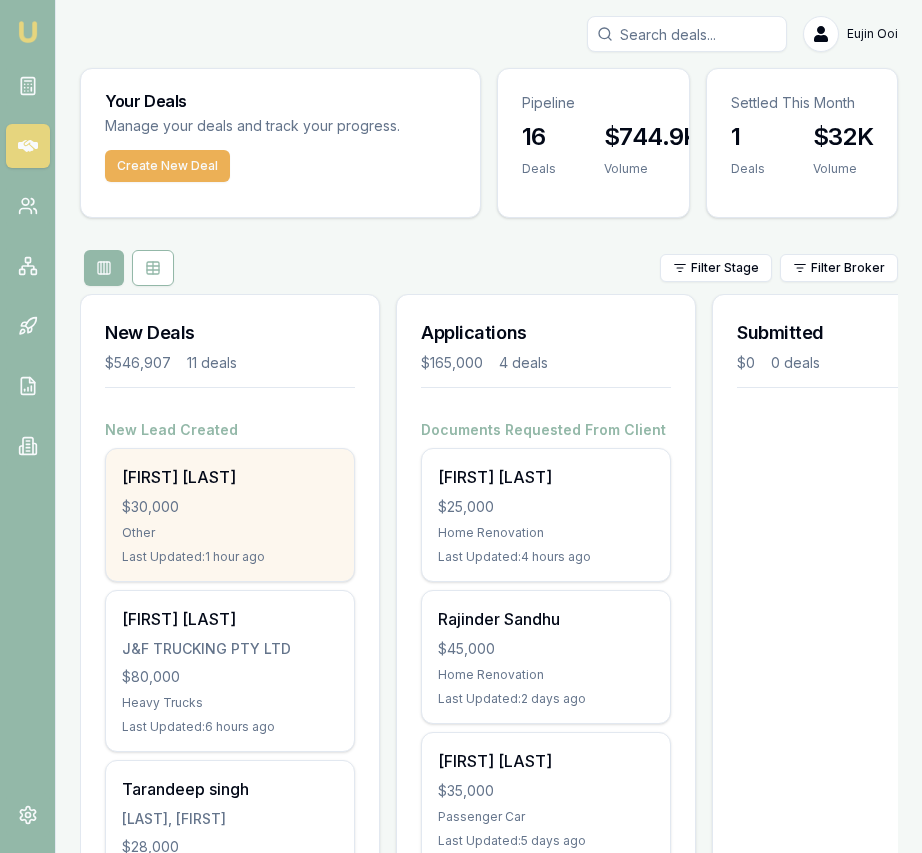 click on "$30,000" at bounding box center (230, 507) 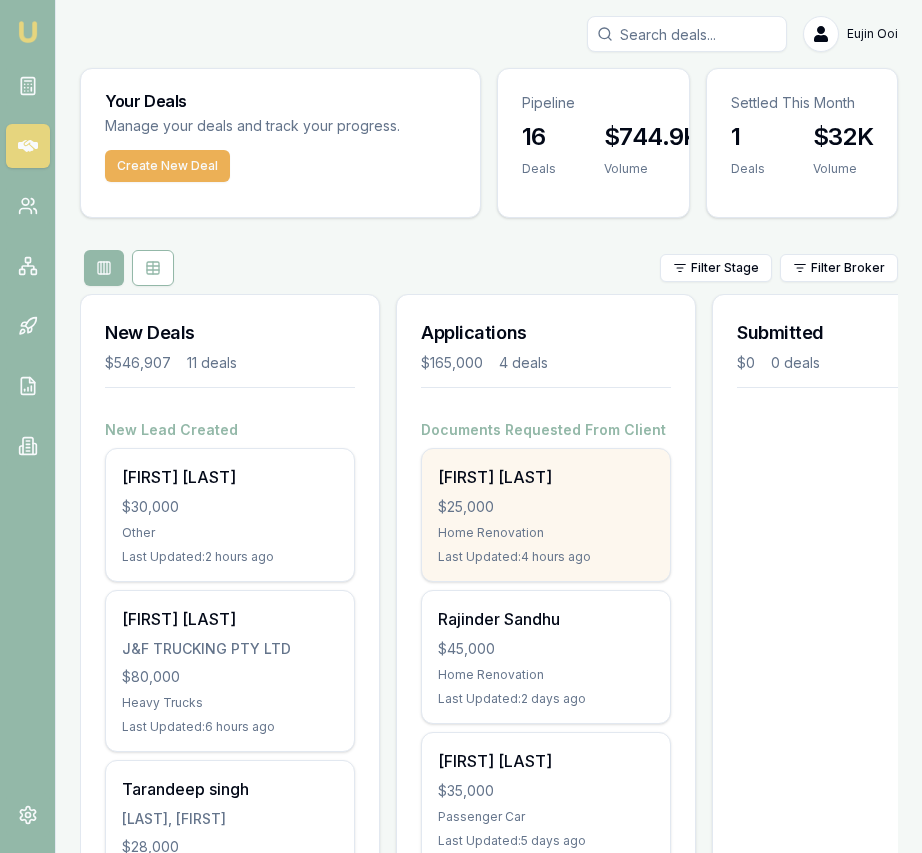 click on "Home Renovation" at bounding box center [546, 533] 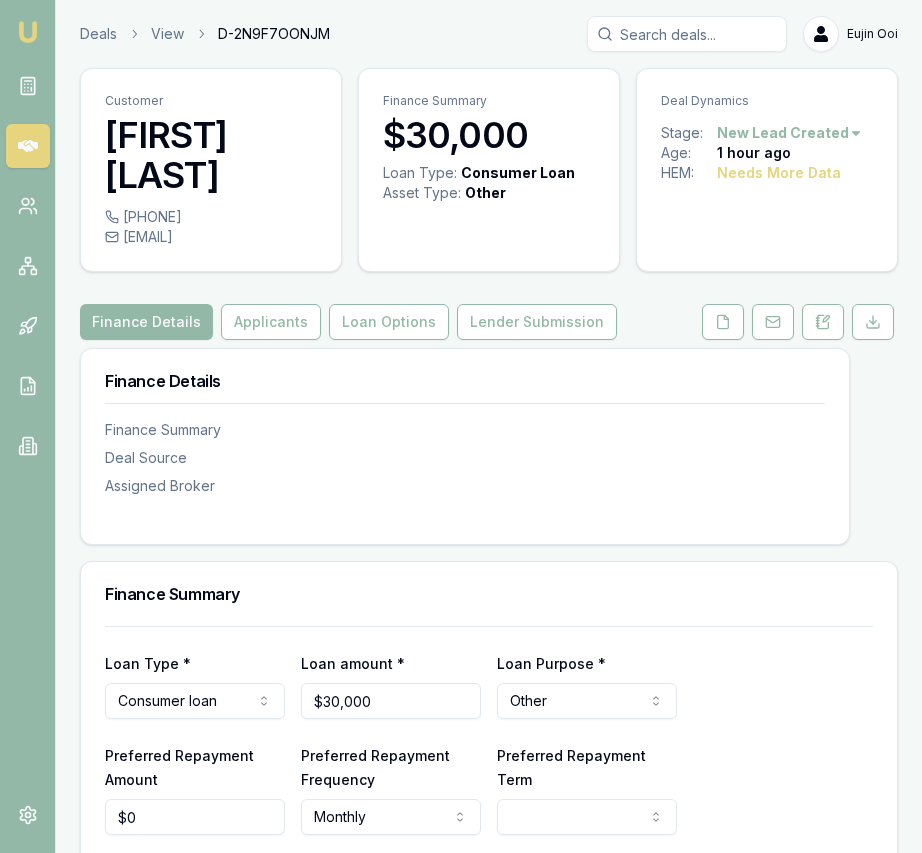 scroll, scrollTop: 0, scrollLeft: 0, axis: both 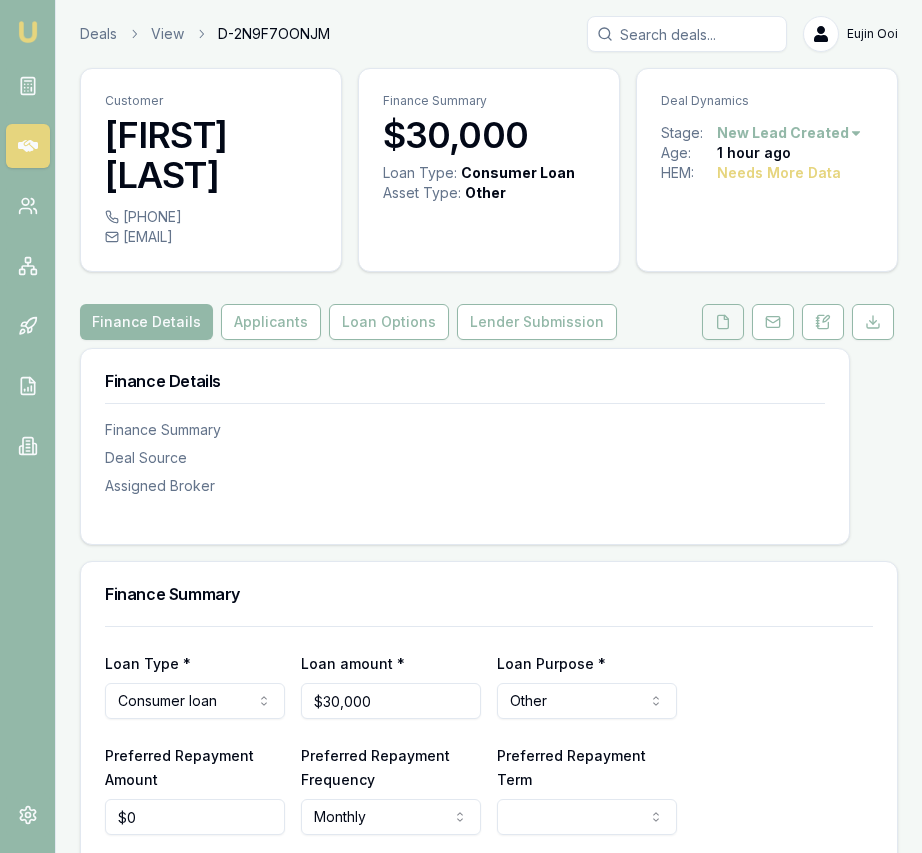 click at bounding box center [723, 322] 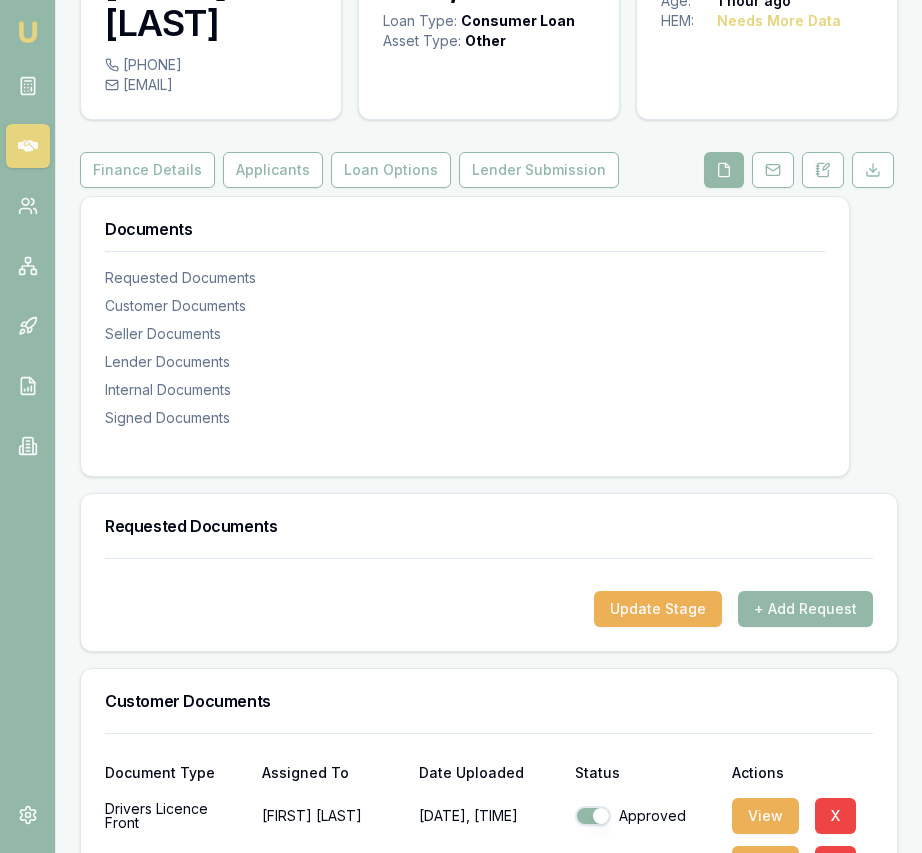 scroll, scrollTop: 901, scrollLeft: 0, axis: vertical 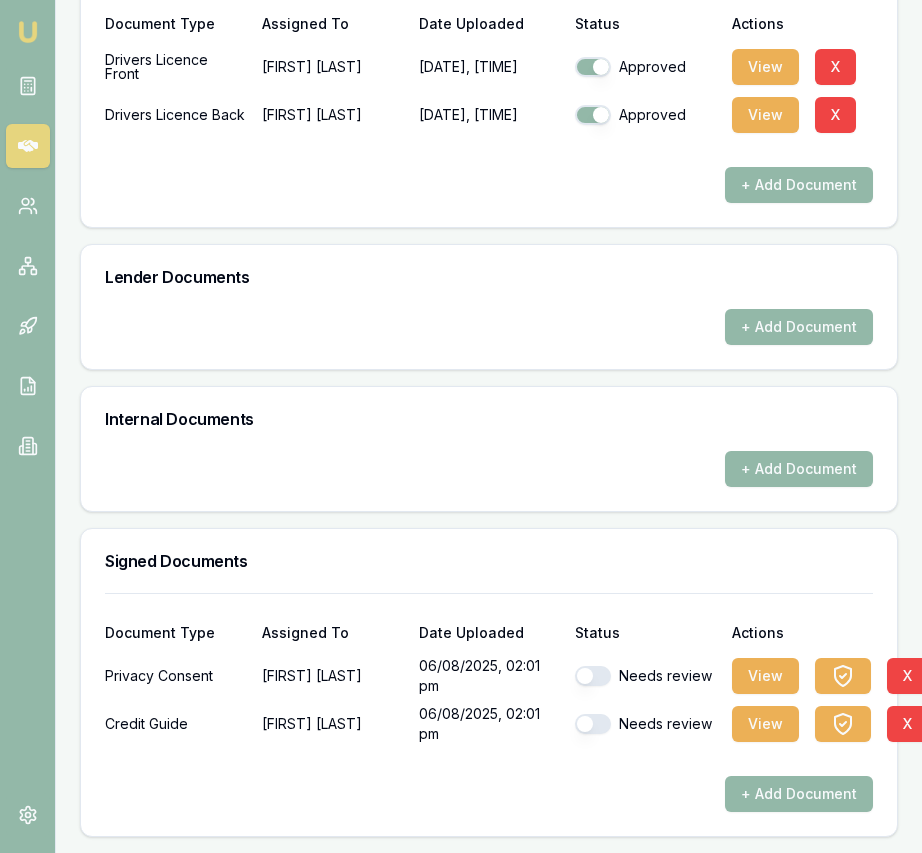 click at bounding box center (593, 676) 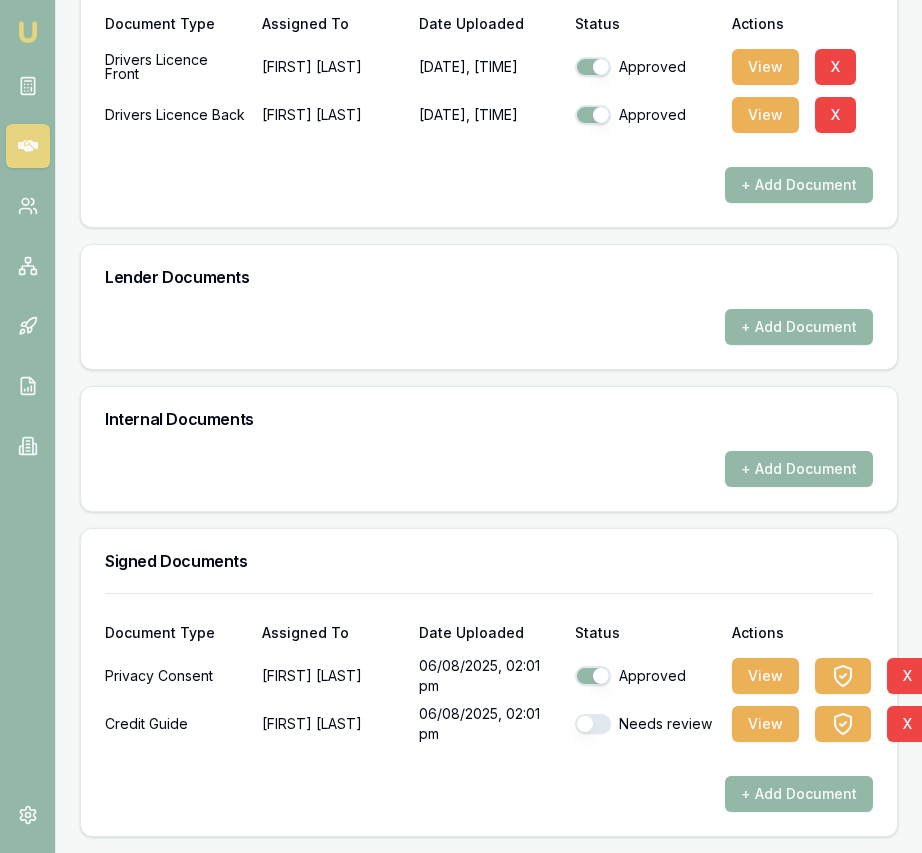 click at bounding box center (593, 724) 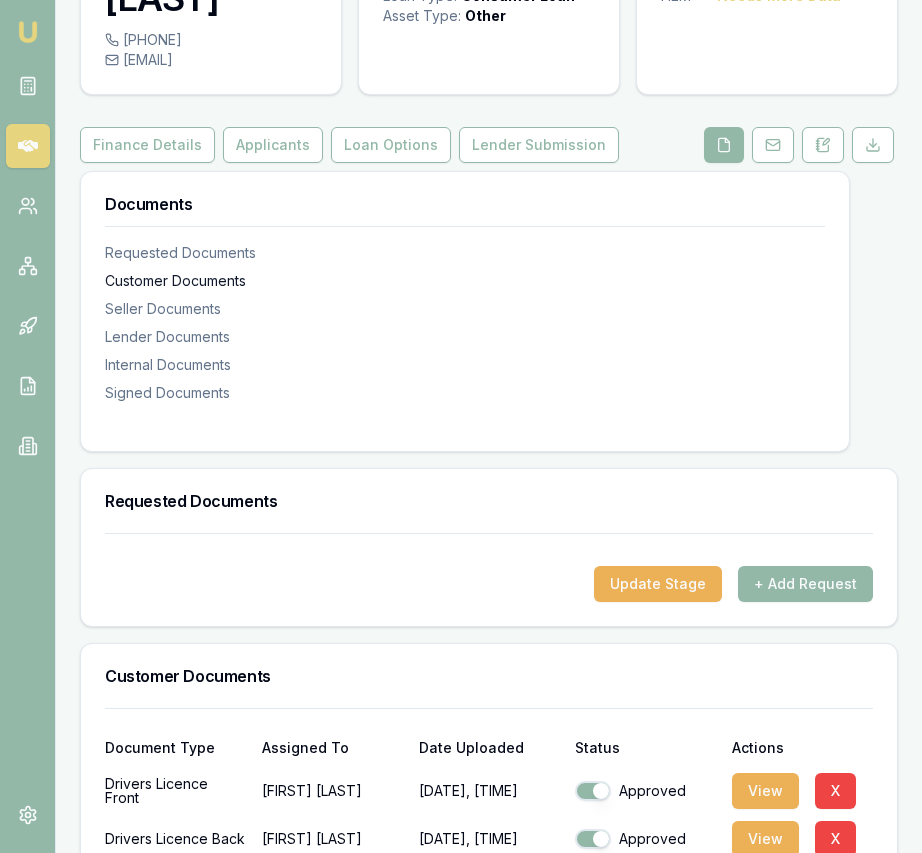 scroll, scrollTop: 0, scrollLeft: 0, axis: both 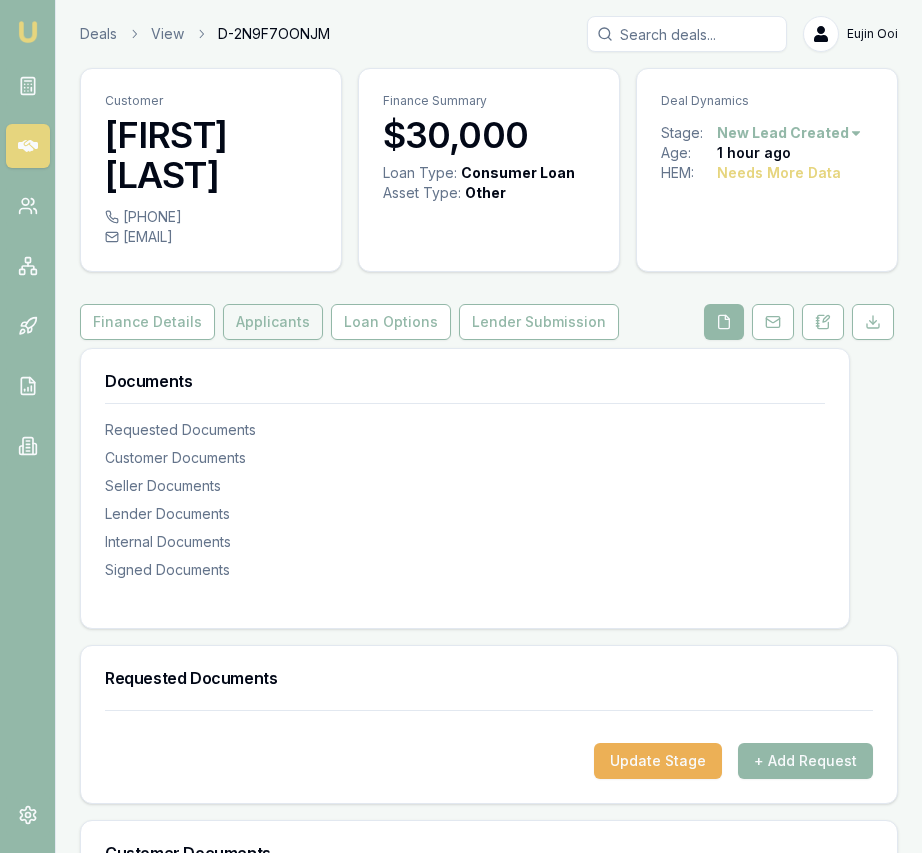 click on "Applicants" at bounding box center (273, 322) 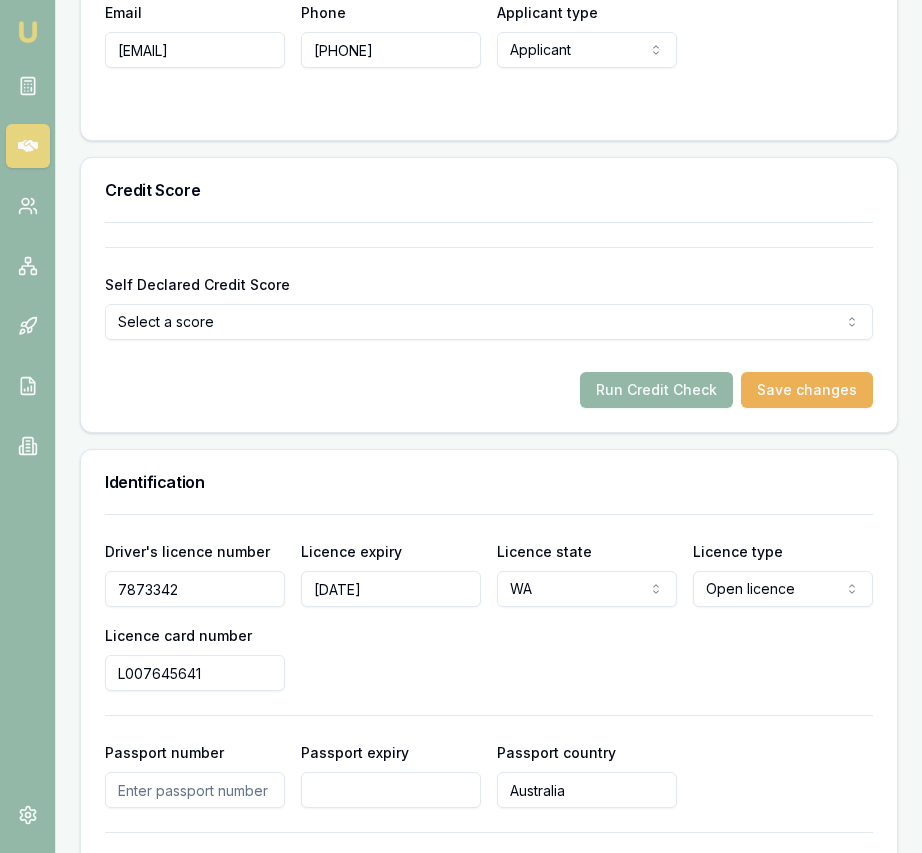 scroll, scrollTop: 1263, scrollLeft: 0, axis: vertical 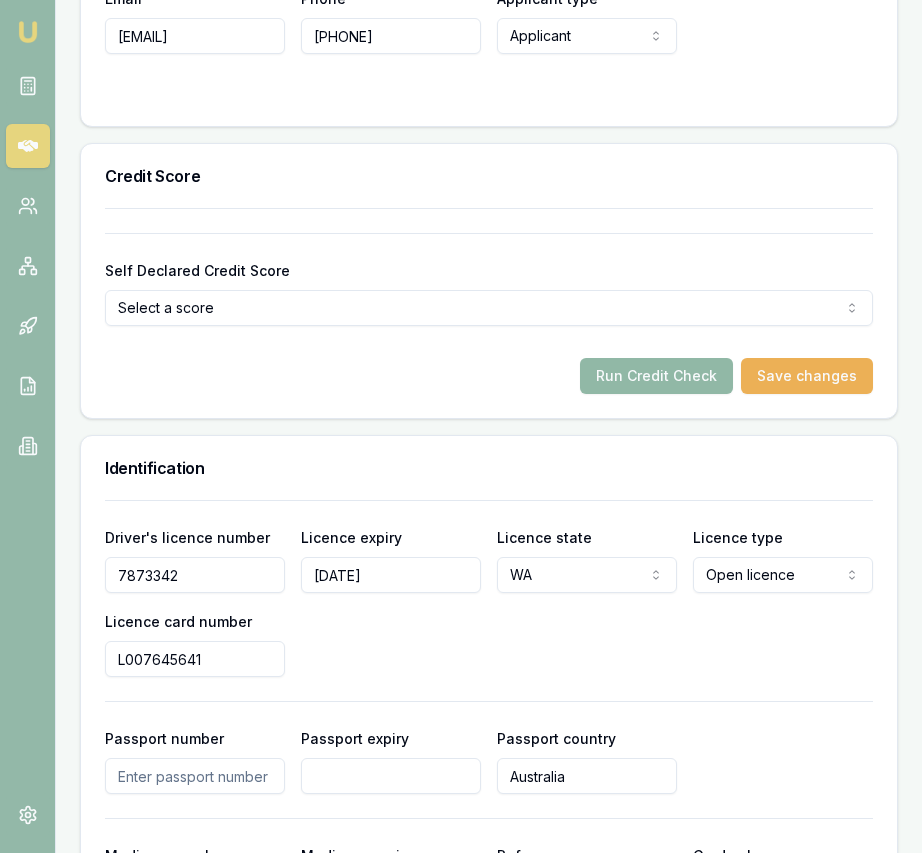 click on "Run Credit Check" at bounding box center [656, 376] 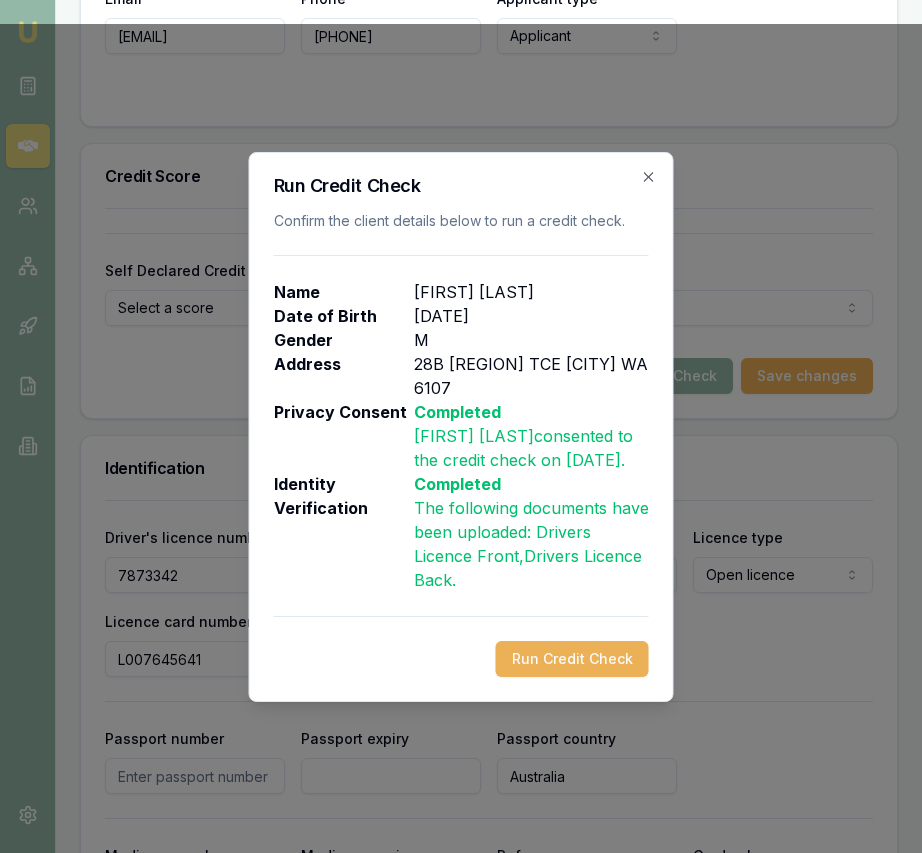click on "Run Credit Check" at bounding box center [572, 659] 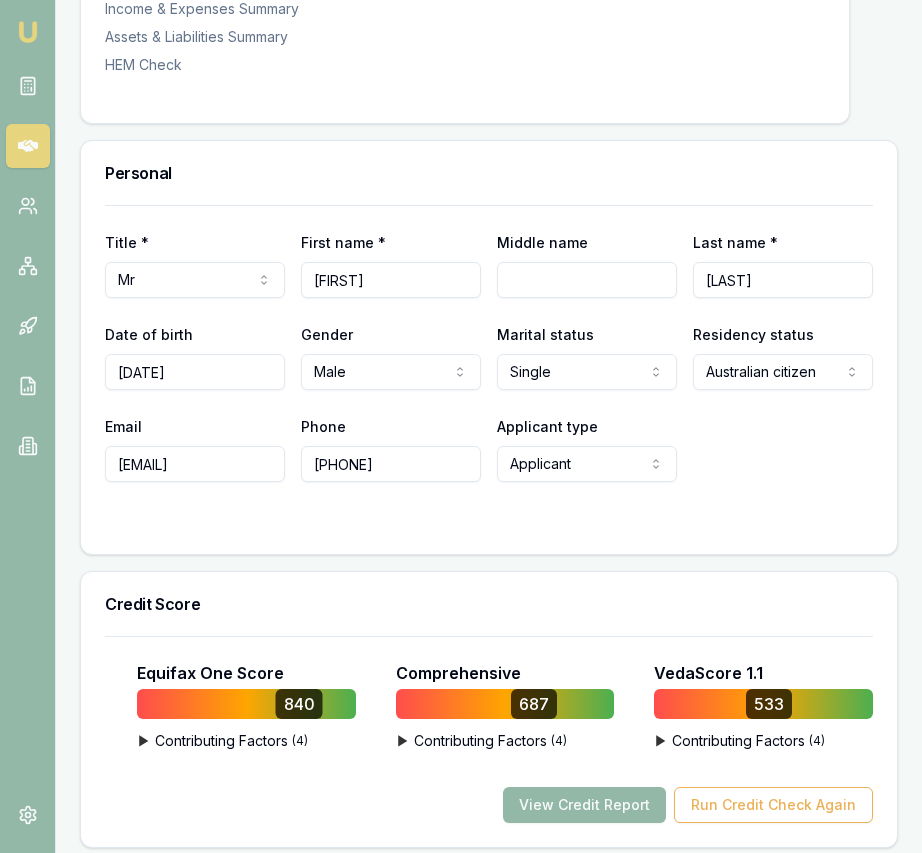 scroll, scrollTop: 839, scrollLeft: 0, axis: vertical 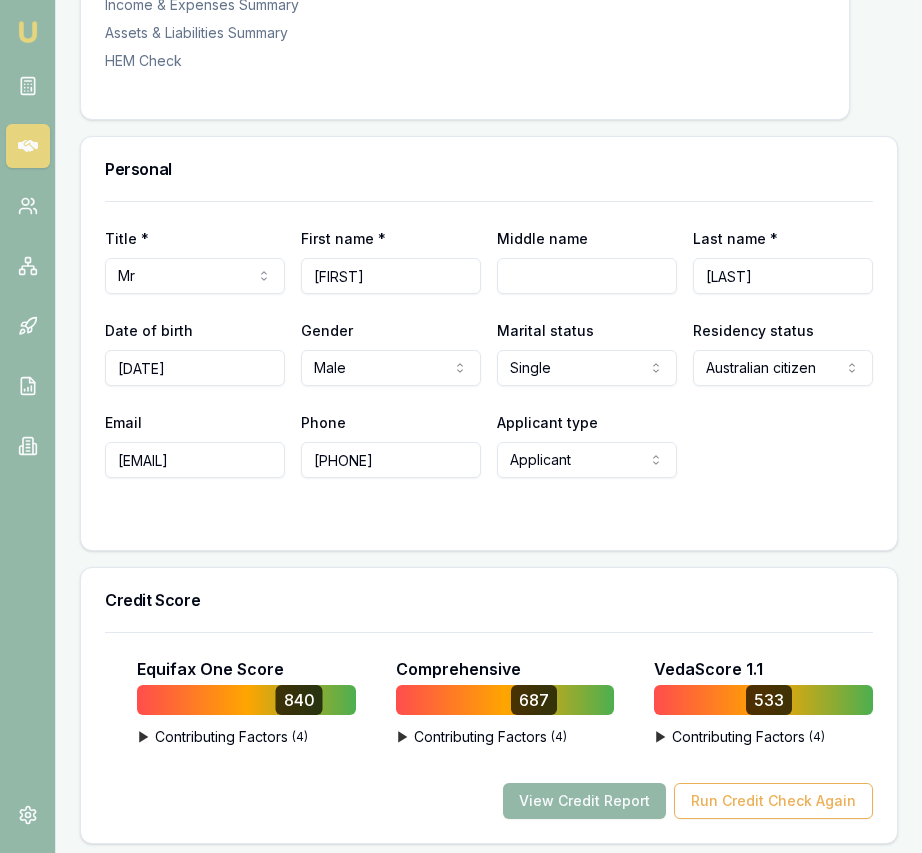 click on "Haribansha" at bounding box center [391, 276] 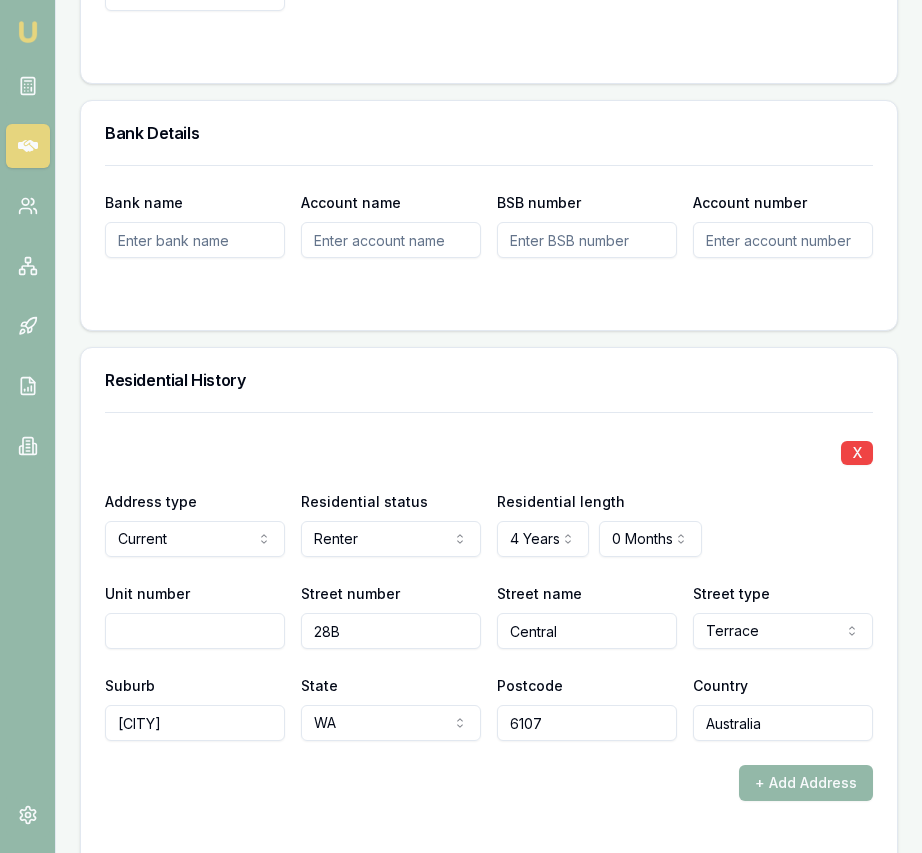scroll, scrollTop: 2251, scrollLeft: 0, axis: vertical 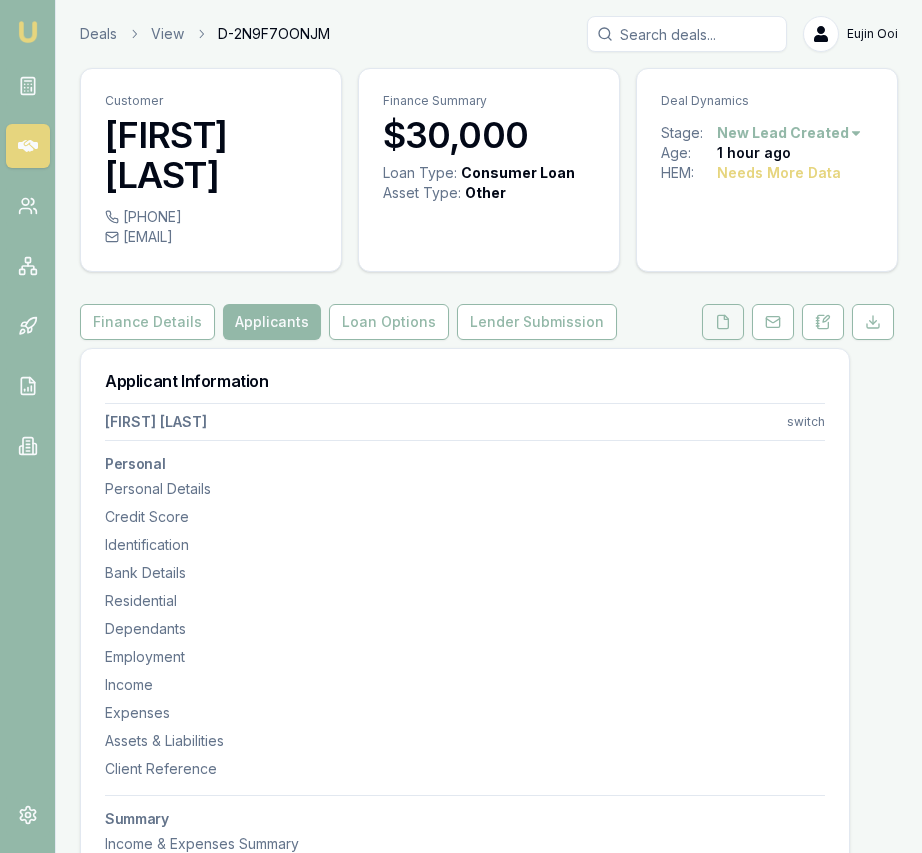 click 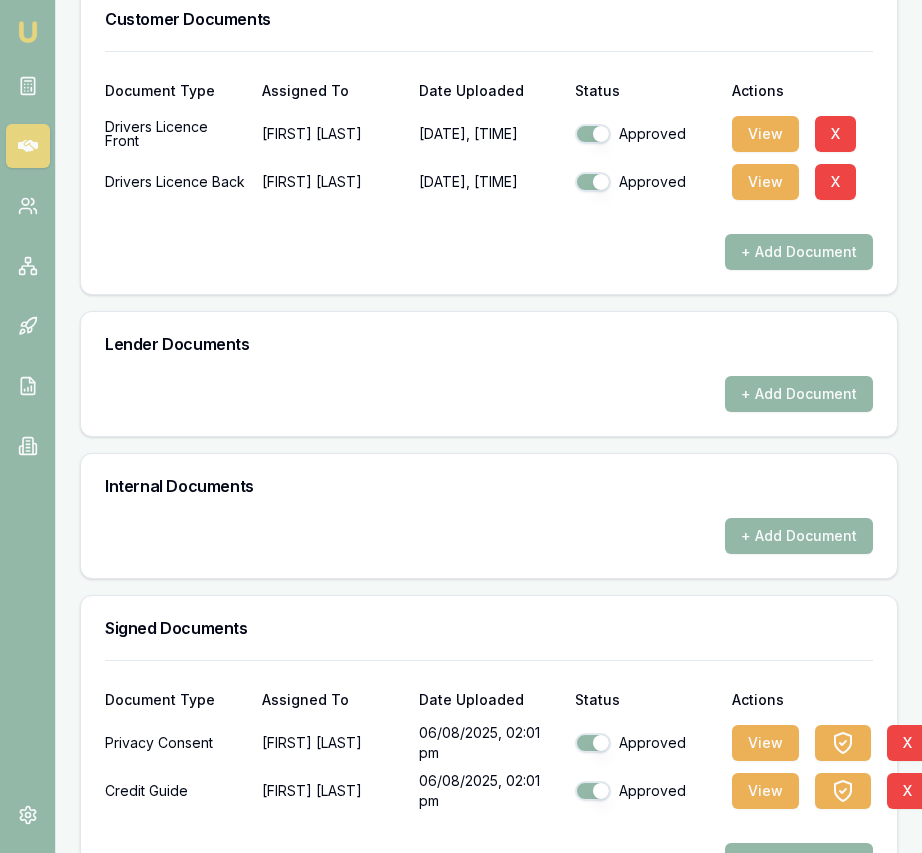 scroll, scrollTop: 901, scrollLeft: 0, axis: vertical 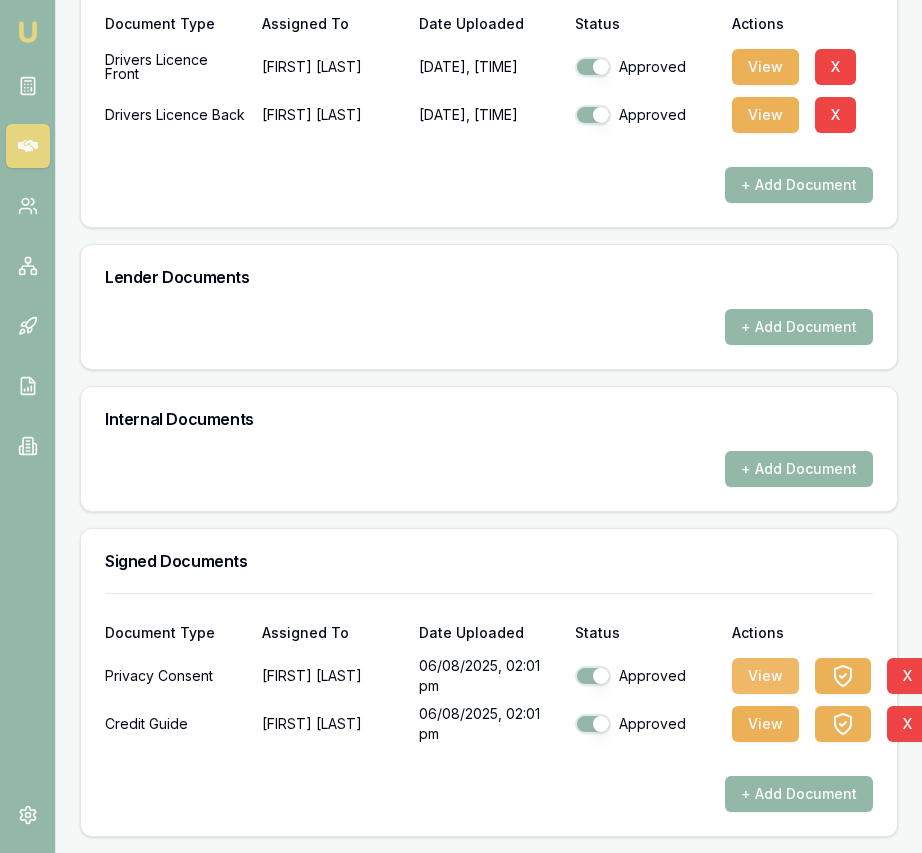 click on "View" at bounding box center [765, 676] 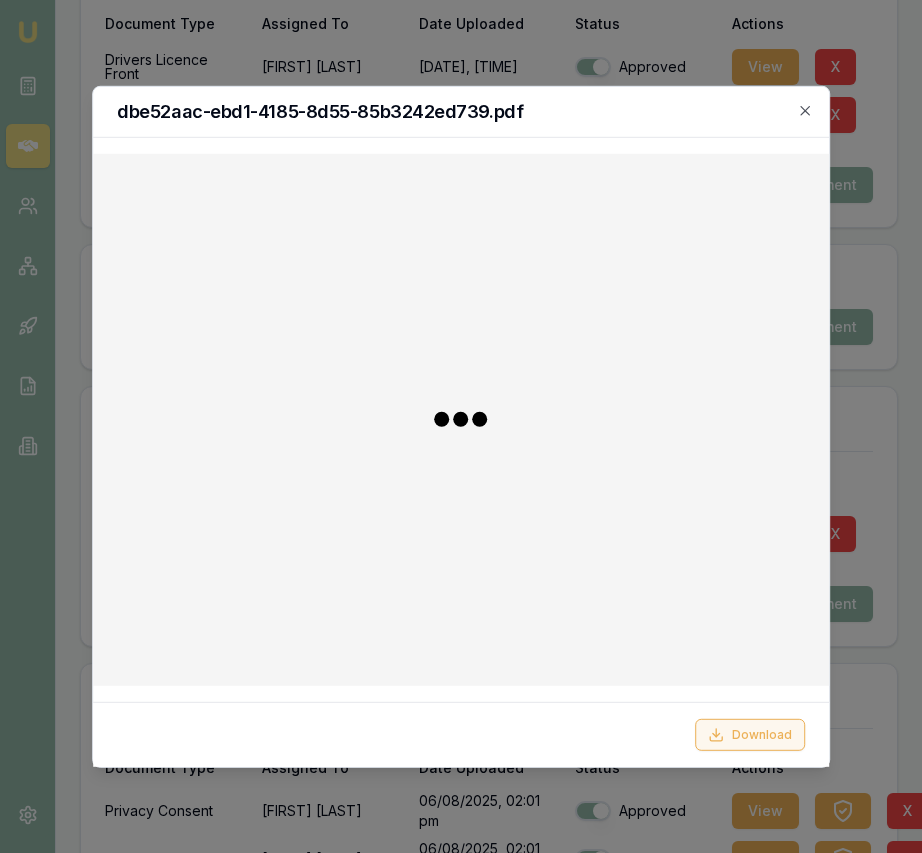 click on "Download" at bounding box center [750, 735] 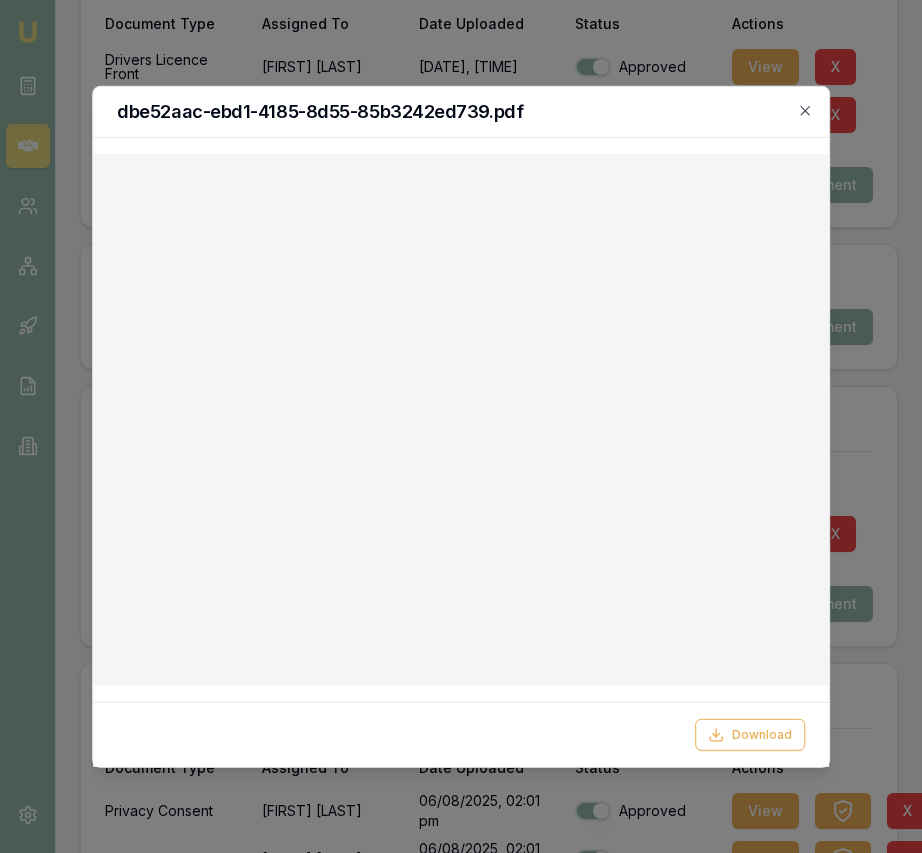 click on "dbe52aac-ebd1-4185-8d55-85b3242ed739.pdf Download Close" at bounding box center [461, 426] 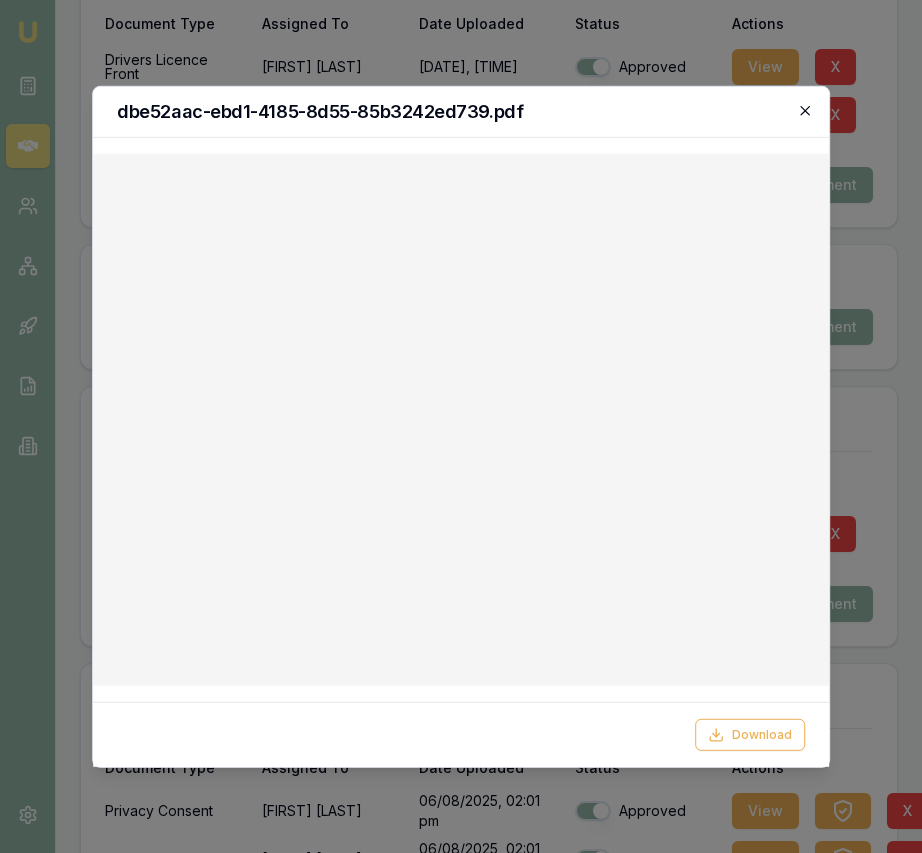 click 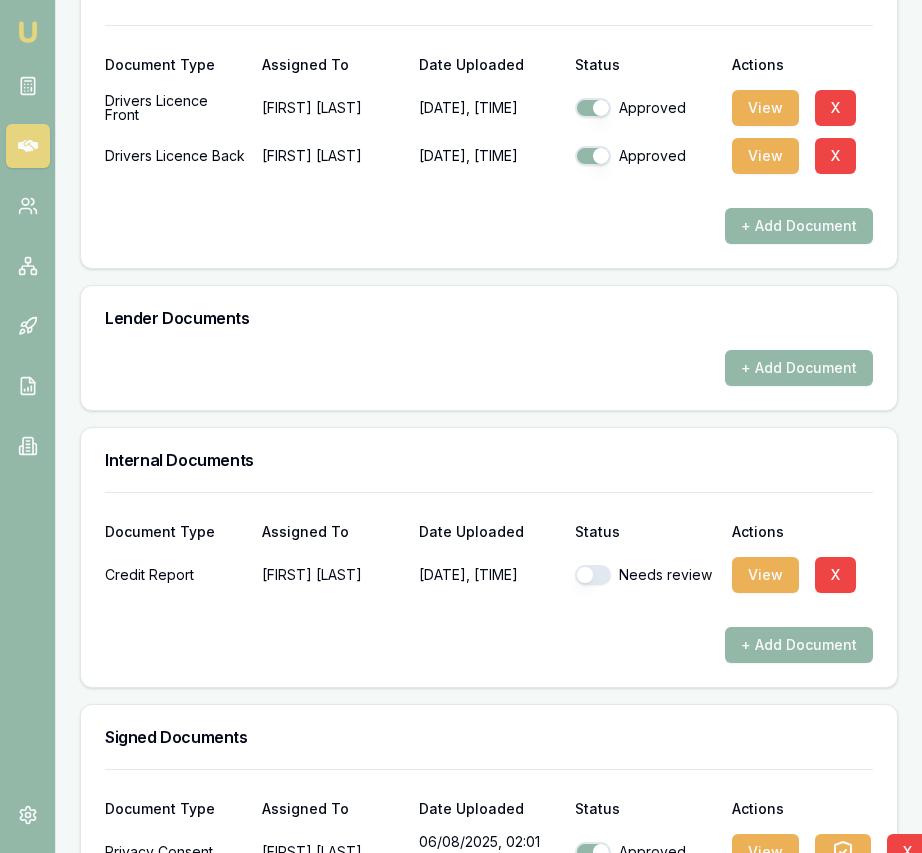 scroll, scrollTop: 1036, scrollLeft: 0, axis: vertical 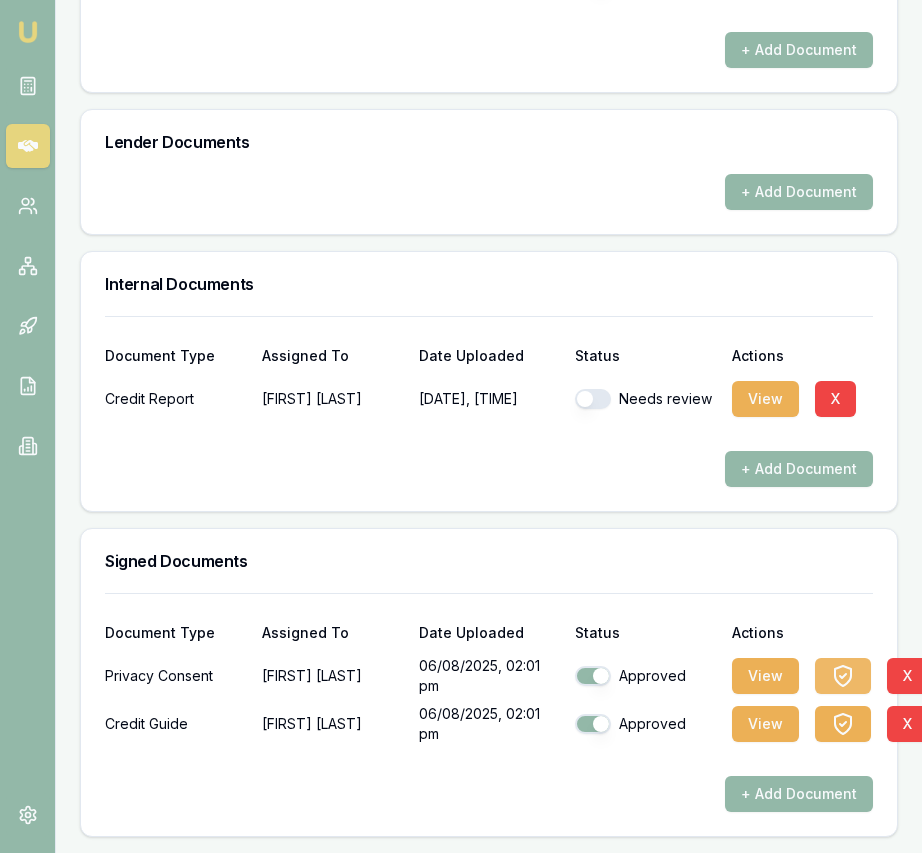 click 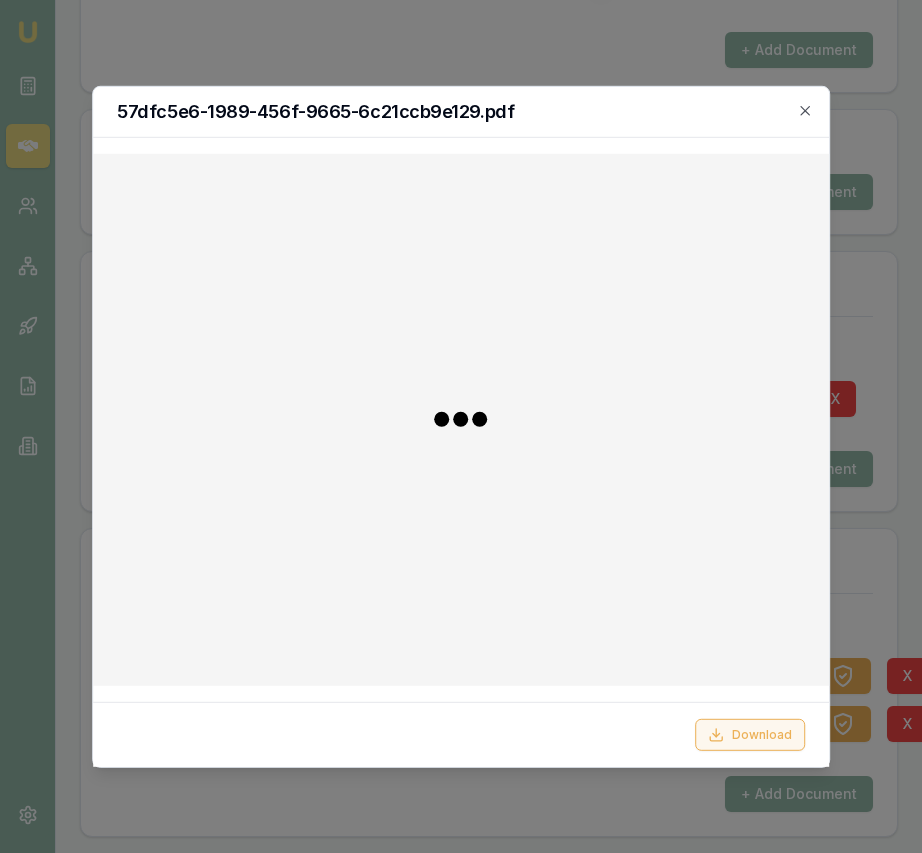 click on "Download" at bounding box center [750, 735] 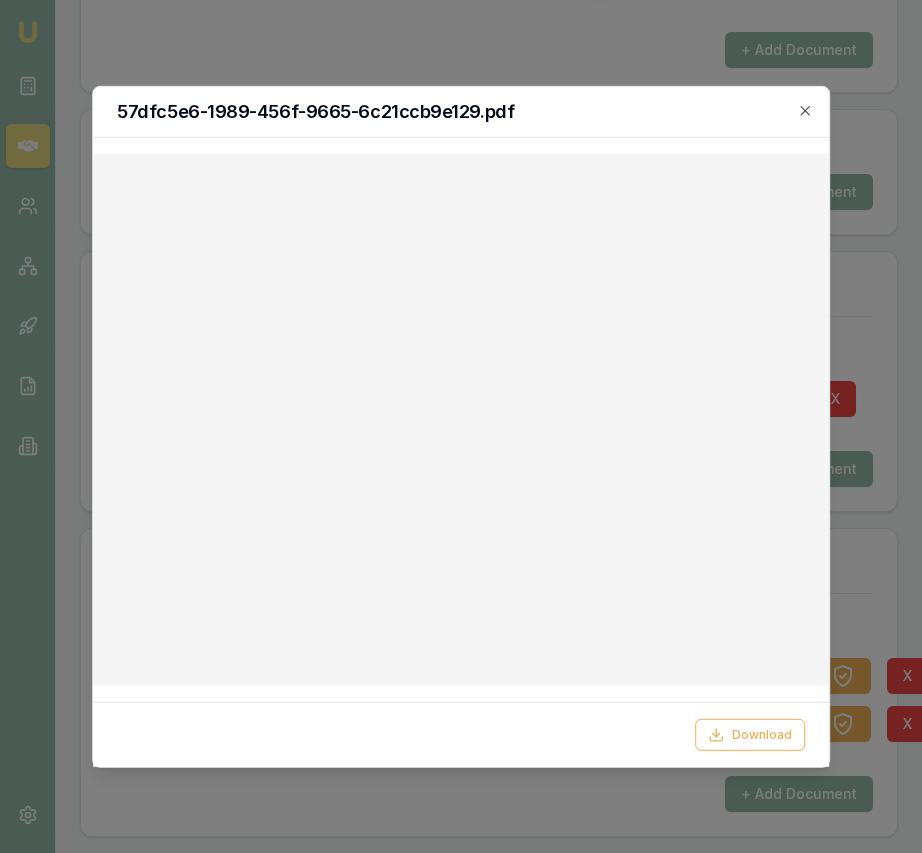 click 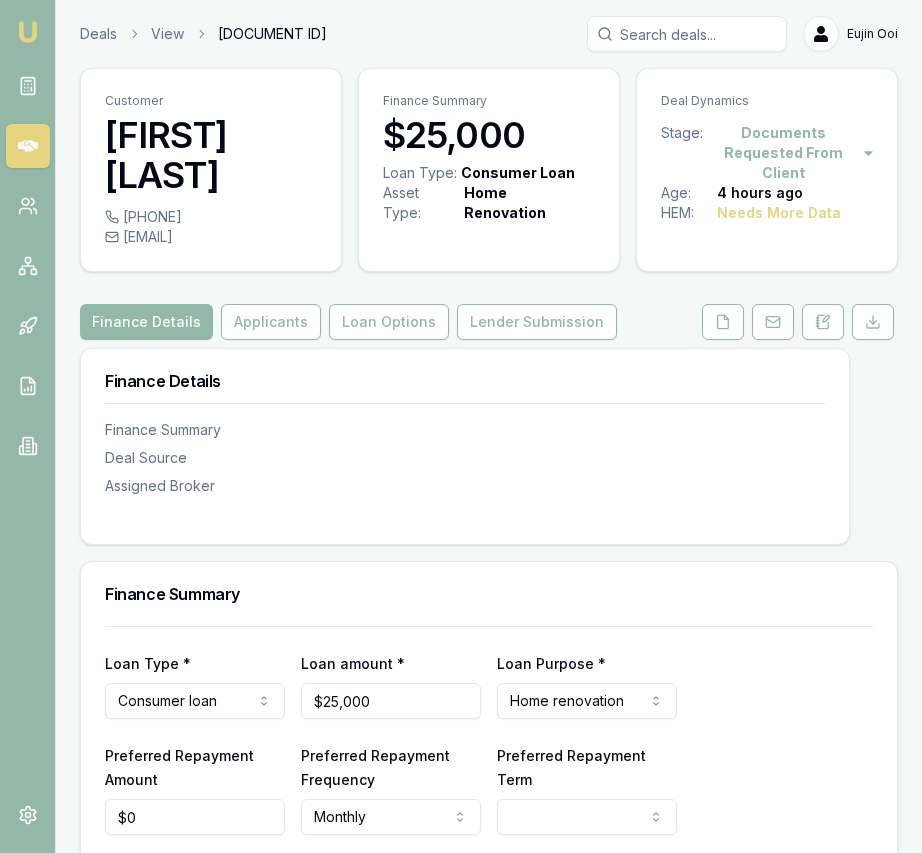 scroll, scrollTop: 0, scrollLeft: 0, axis: both 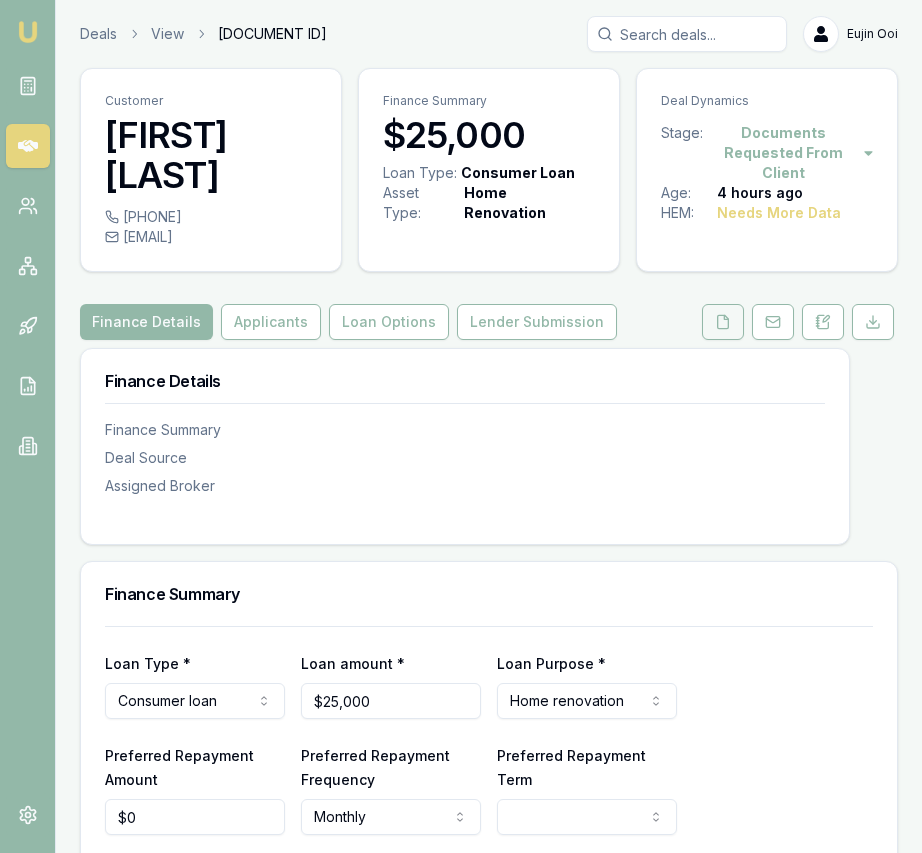 click at bounding box center (723, 322) 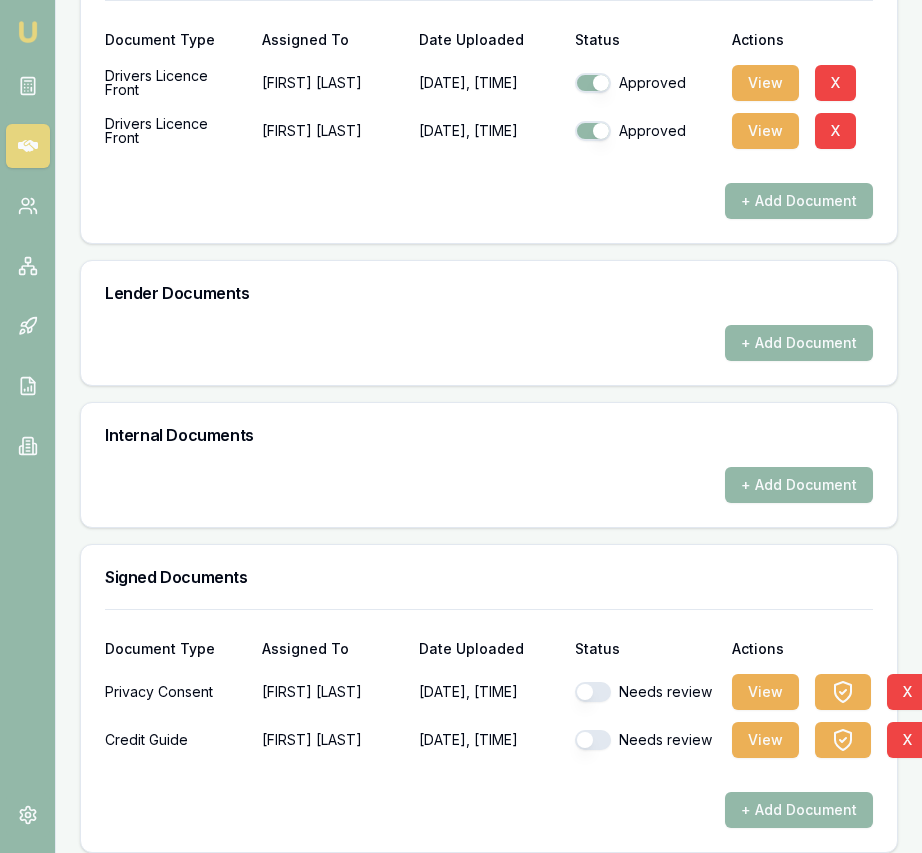 scroll, scrollTop: 1051, scrollLeft: 0, axis: vertical 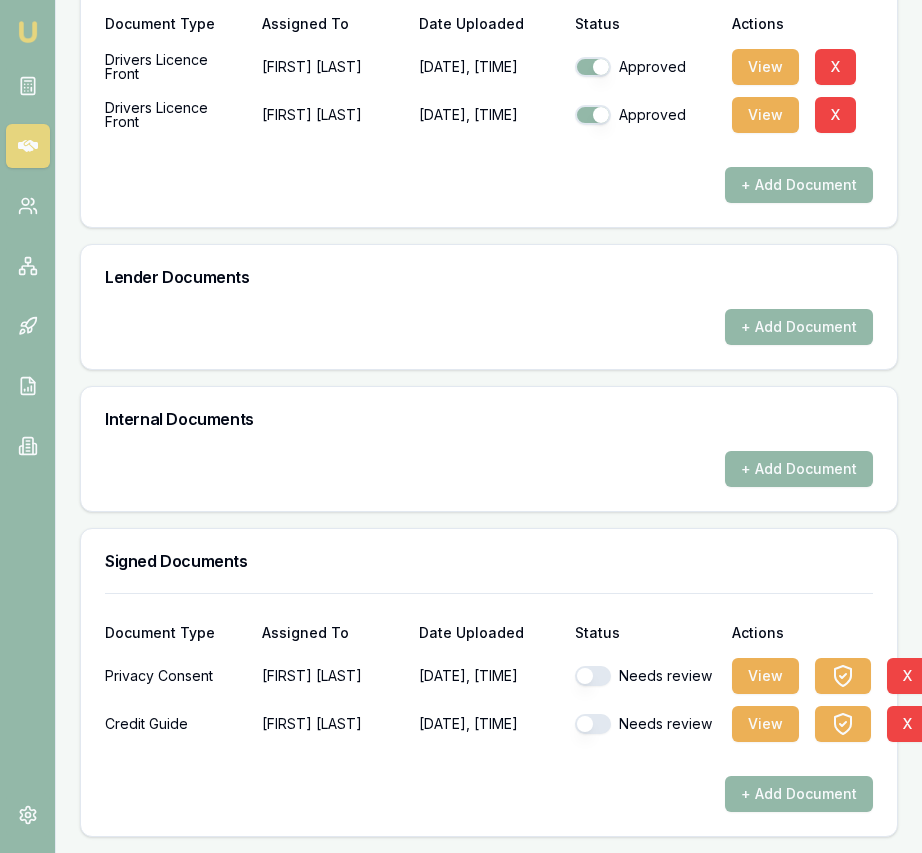 click at bounding box center [593, 676] 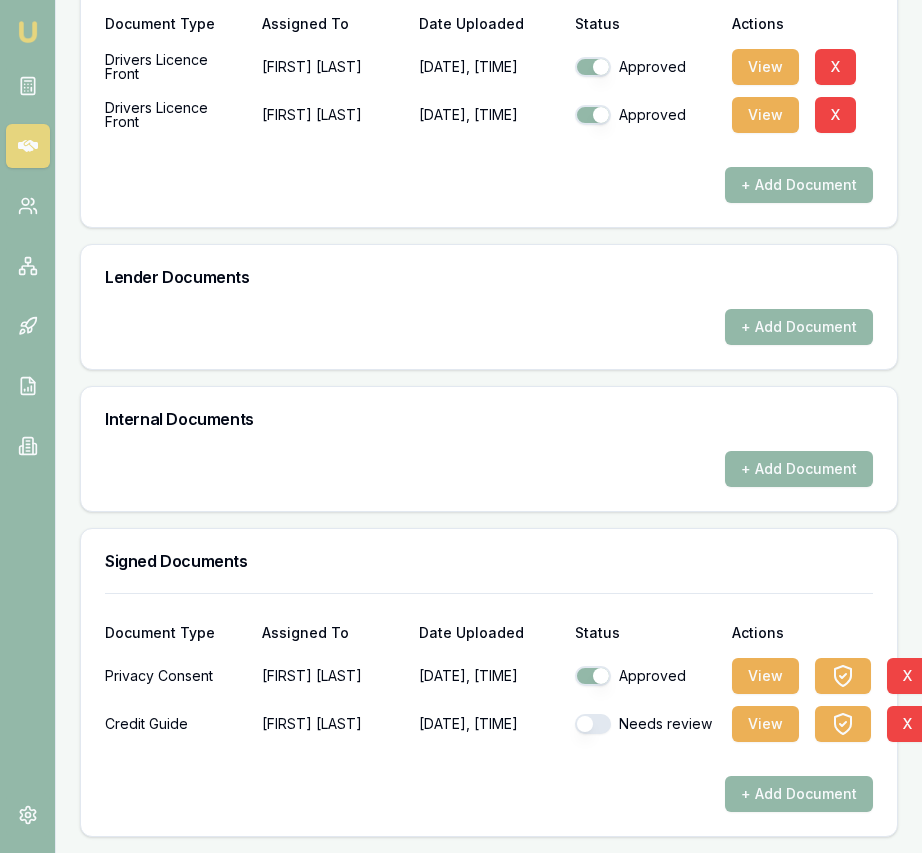 click on "Needs review" at bounding box center (645, 724) 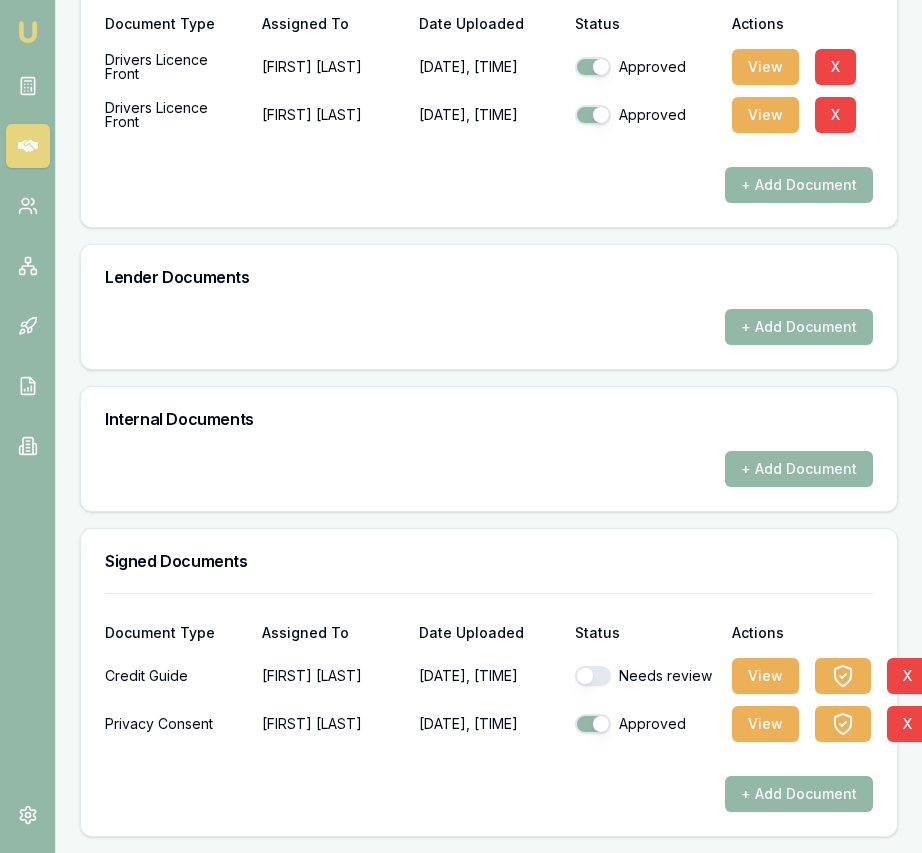 click at bounding box center (593, 724) 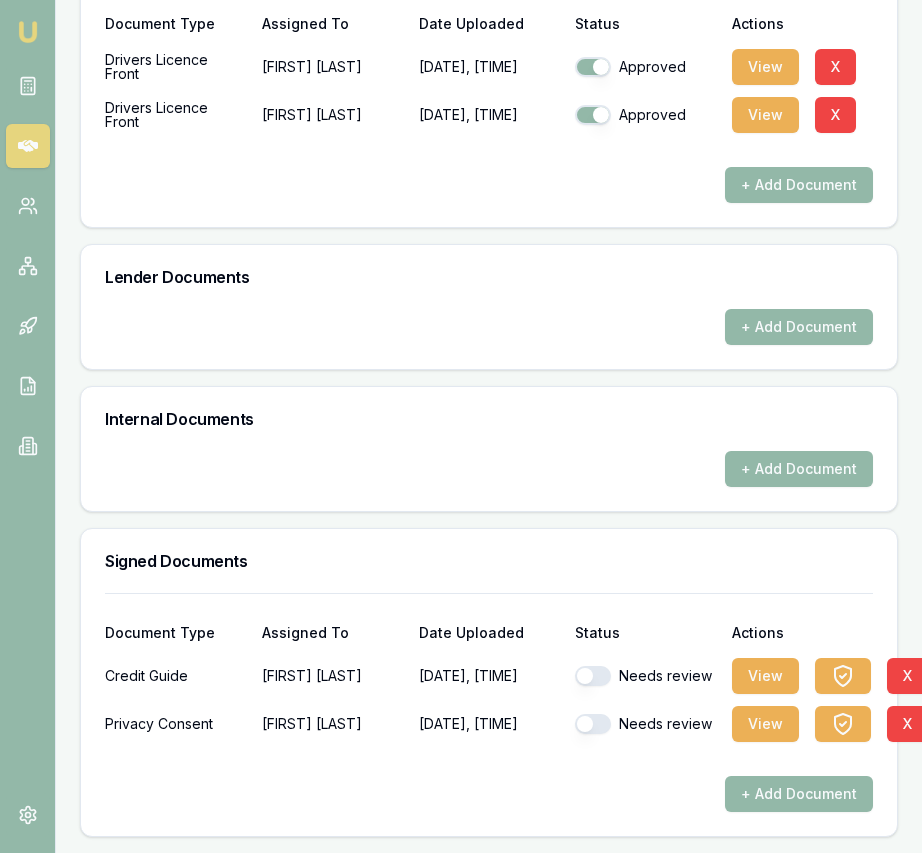 click at bounding box center [593, 676] 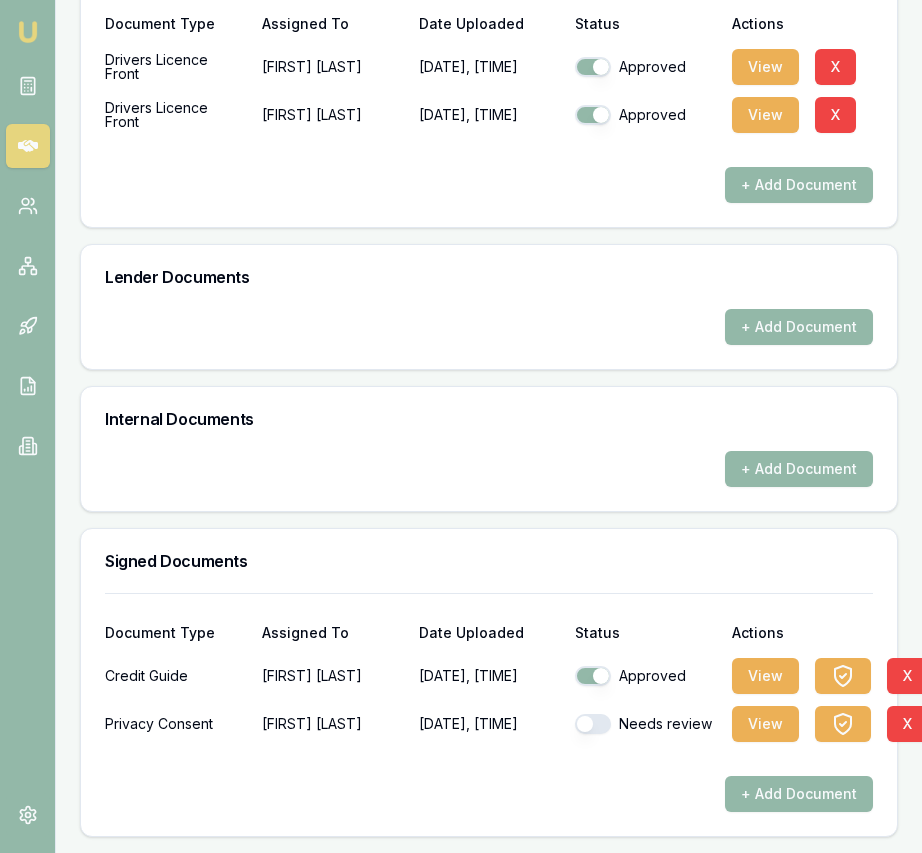 click on "Needs review" at bounding box center [645, 724] 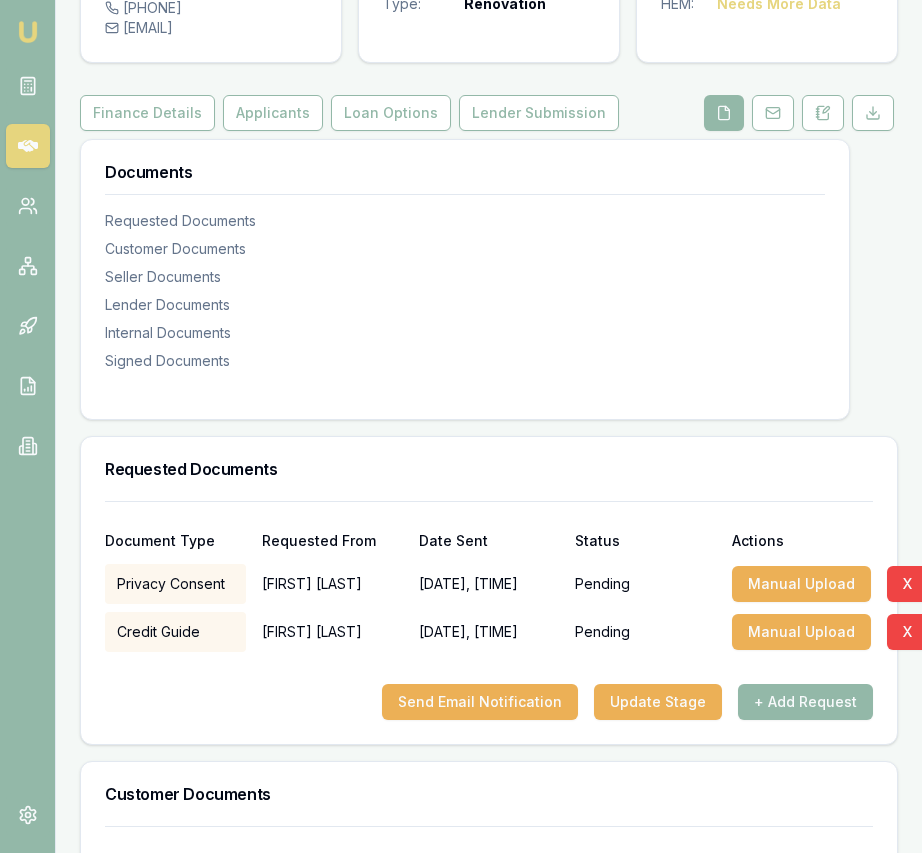 scroll, scrollTop: 0, scrollLeft: 0, axis: both 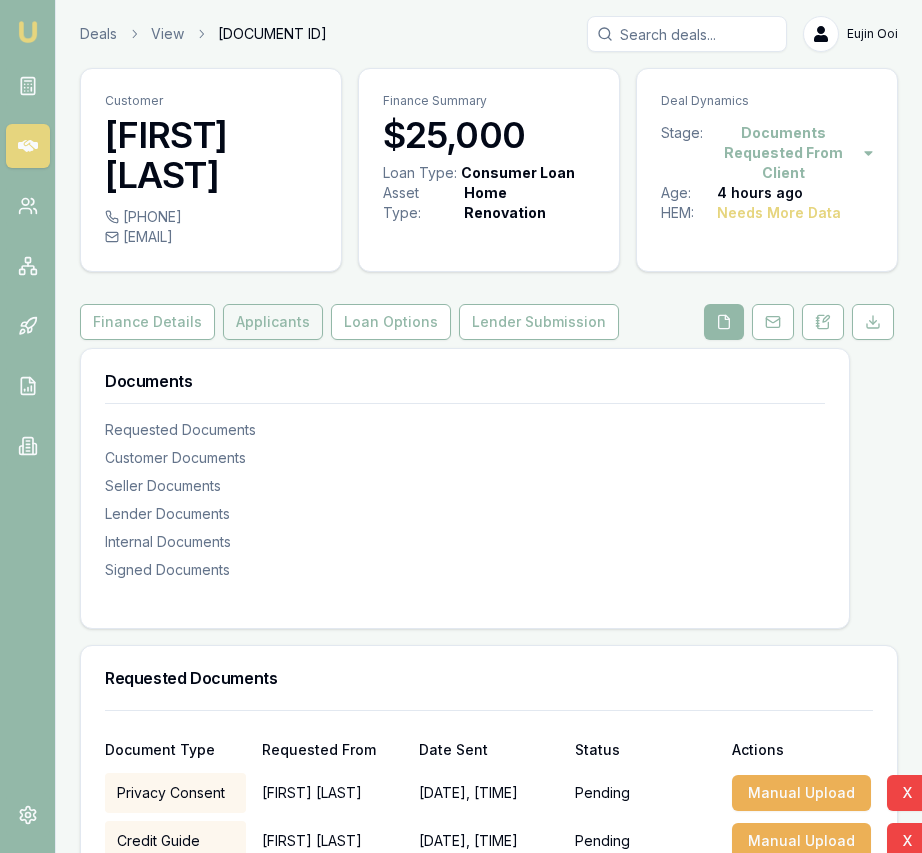click on "Applicants" at bounding box center (273, 322) 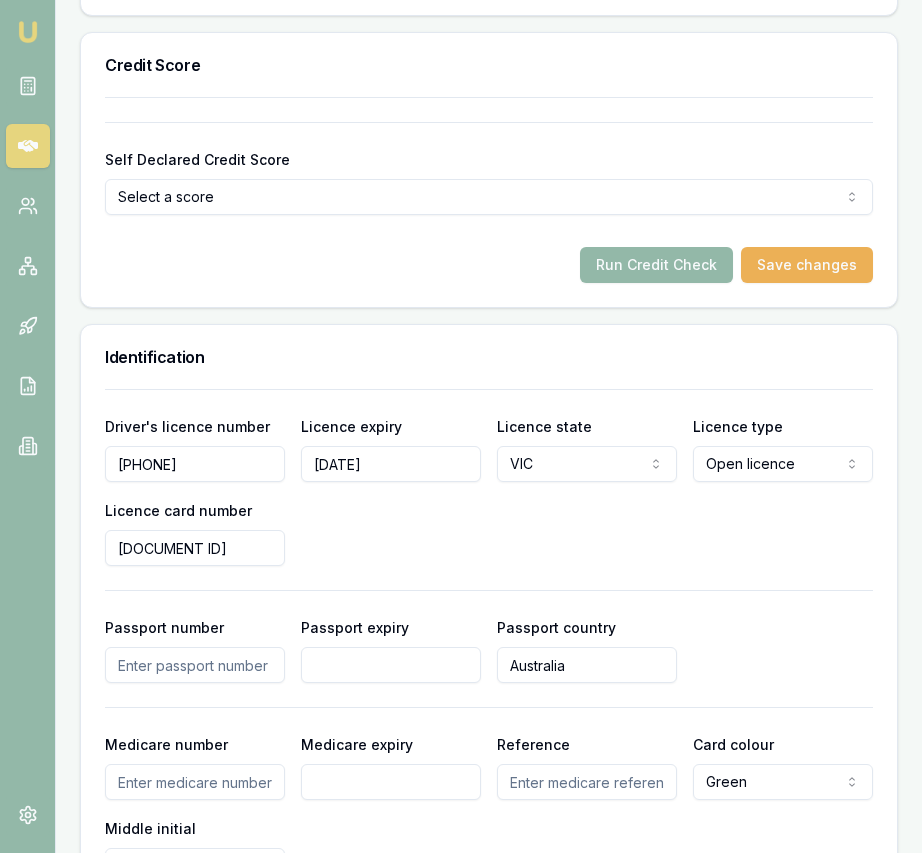 scroll, scrollTop: 1372, scrollLeft: 0, axis: vertical 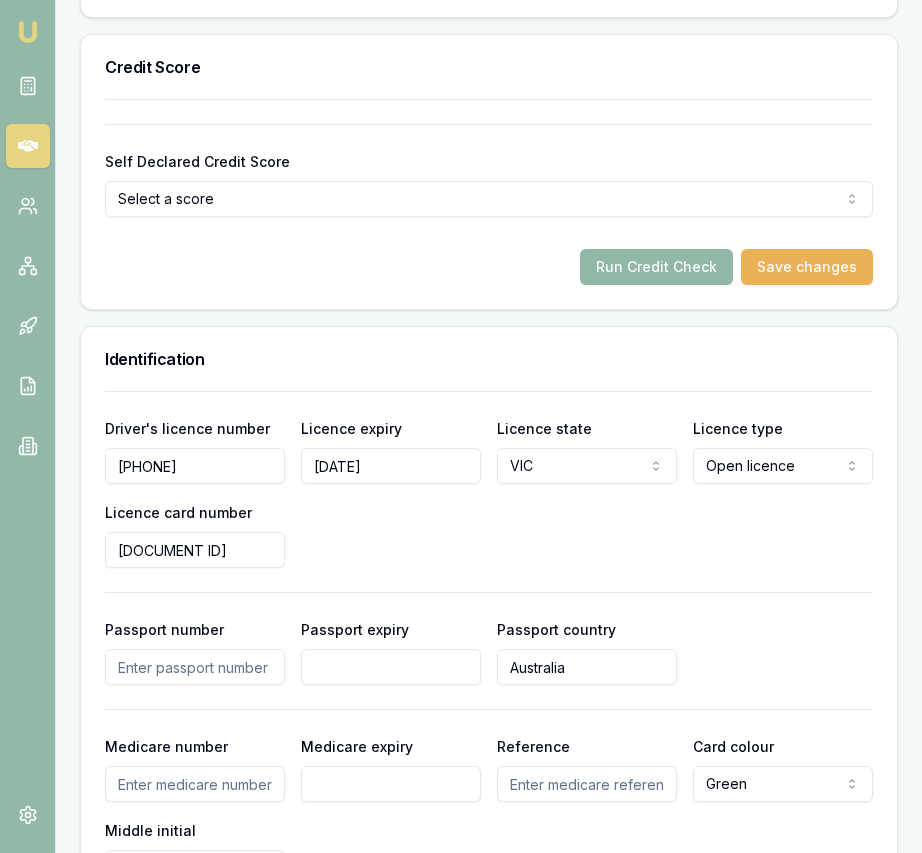 click on "Run Credit Check" at bounding box center (656, 267) 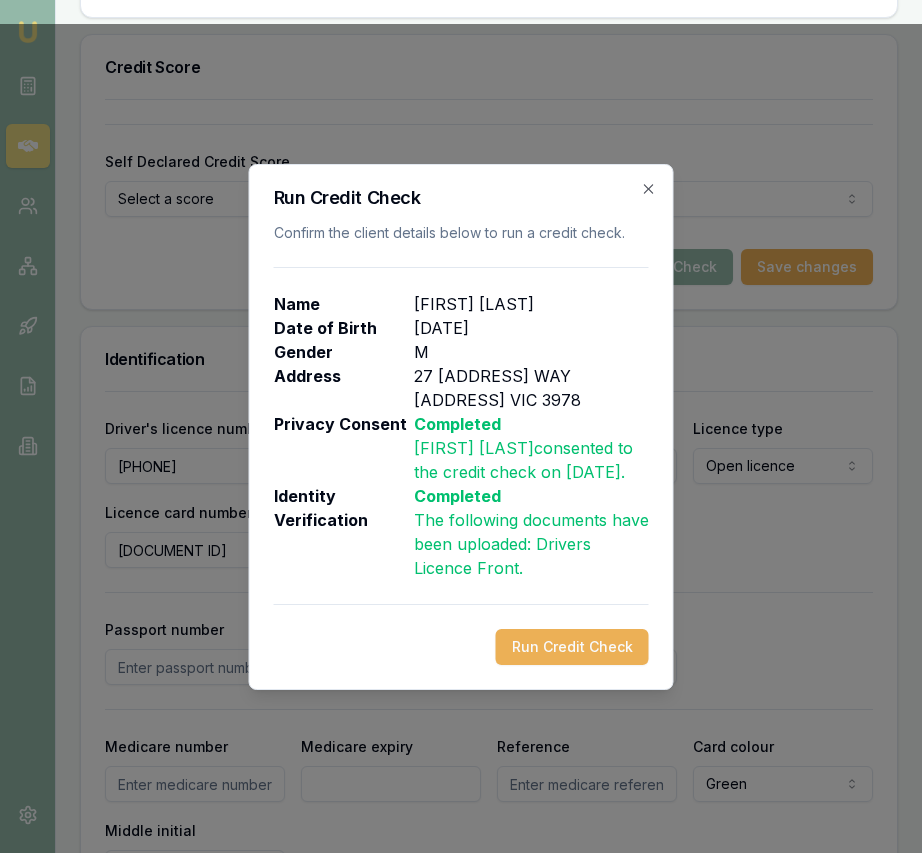 click on "Run Credit Check Confirm the client details below to run a credit check. Name Praveen     Sreekumar Date of Birth 1982-07-04 Gender M Address   27   PAMPLONA   WAY   CLYDE NORTH   VIC   3978 Privacy Consent Completed Praveen   Sreekumar  consented to the credit check on   06/08/2025 . Identity Verification Completed The following documents have been uploaded:   Drivers Licence Front . Run Credit Check Close" at bounding box center (461, 427) 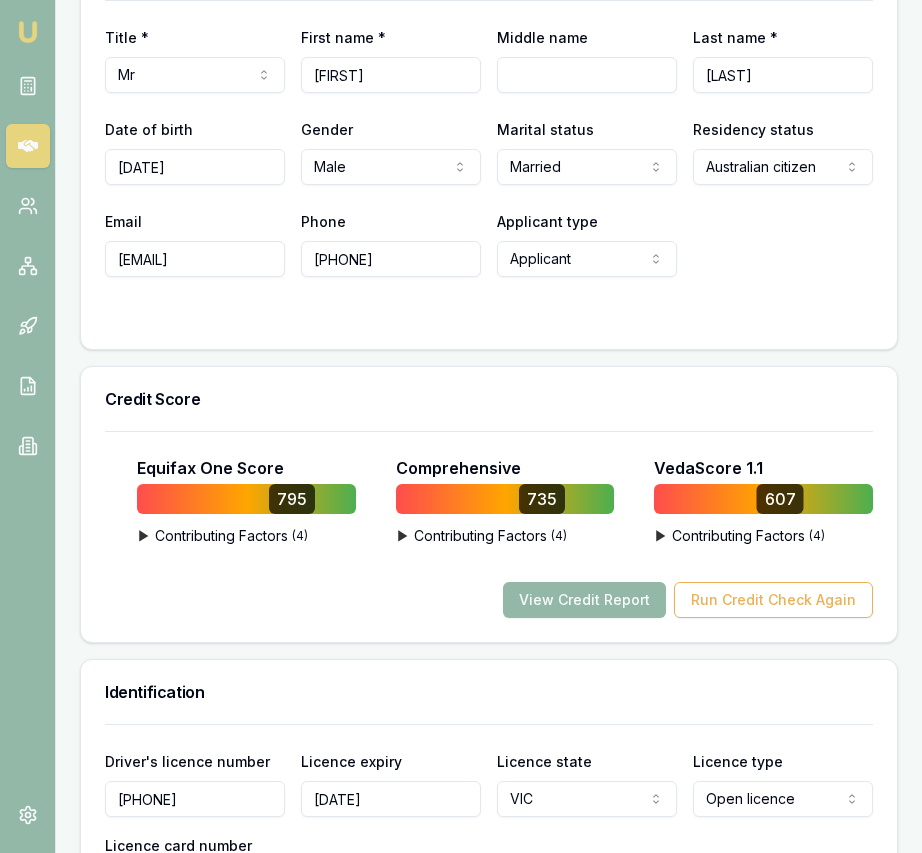 scroll, scrollTop: 1030, scrollLeft: 0, axis: vertical 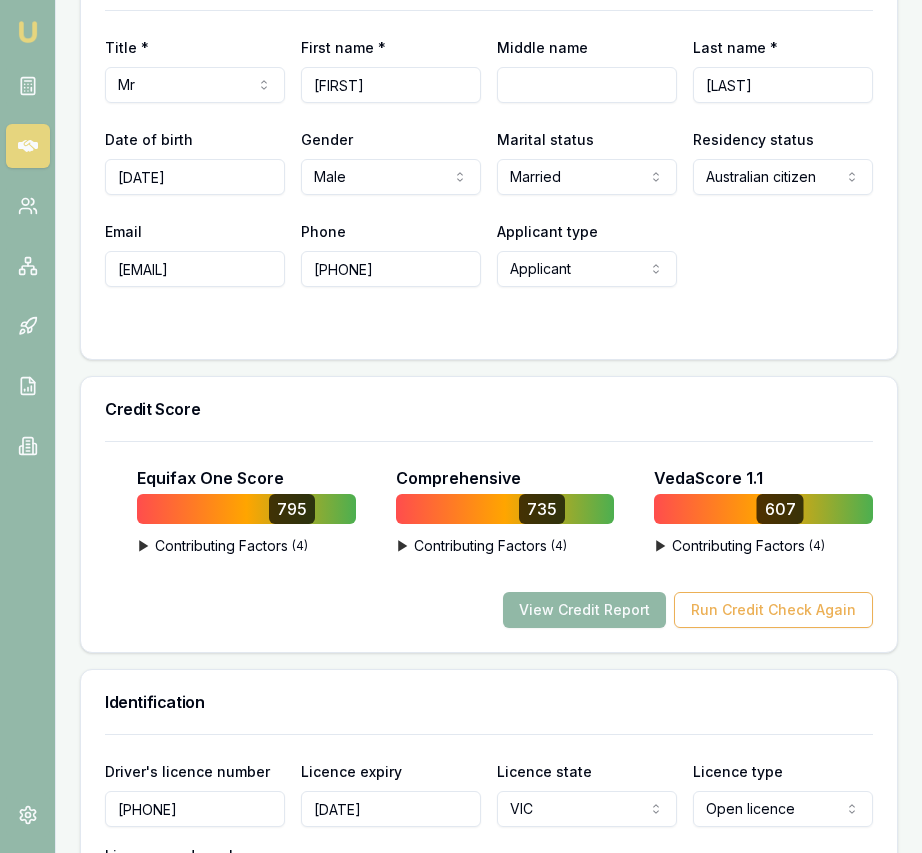 click on "View Credit Report" at bounding box center [584, 610] 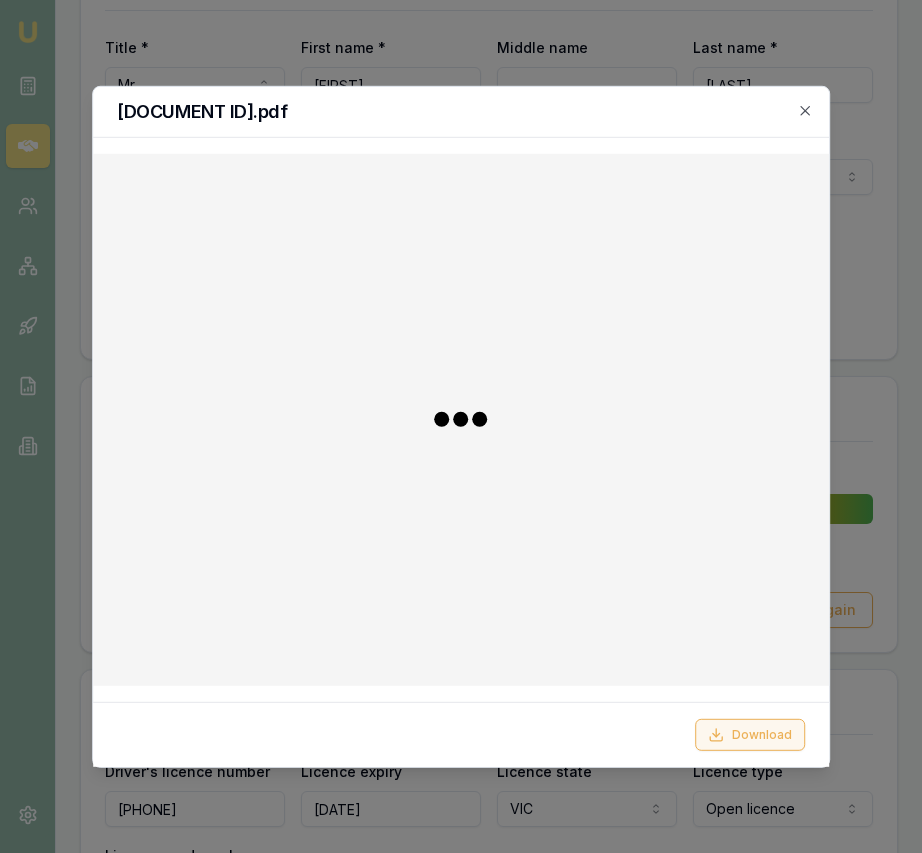 click 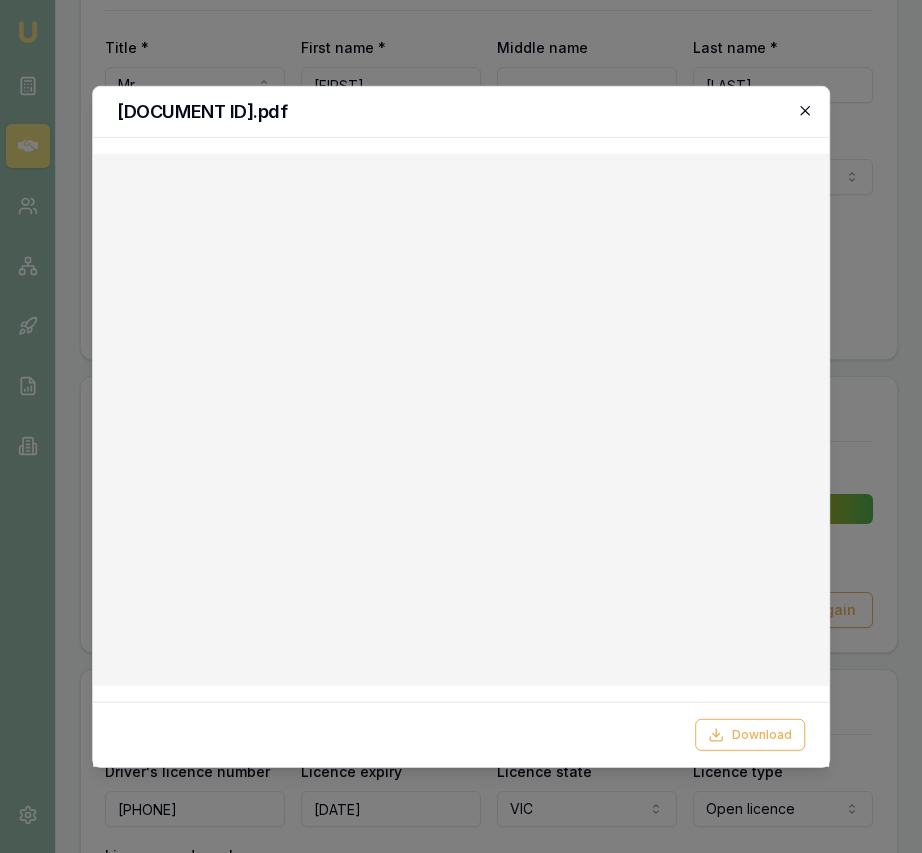 click 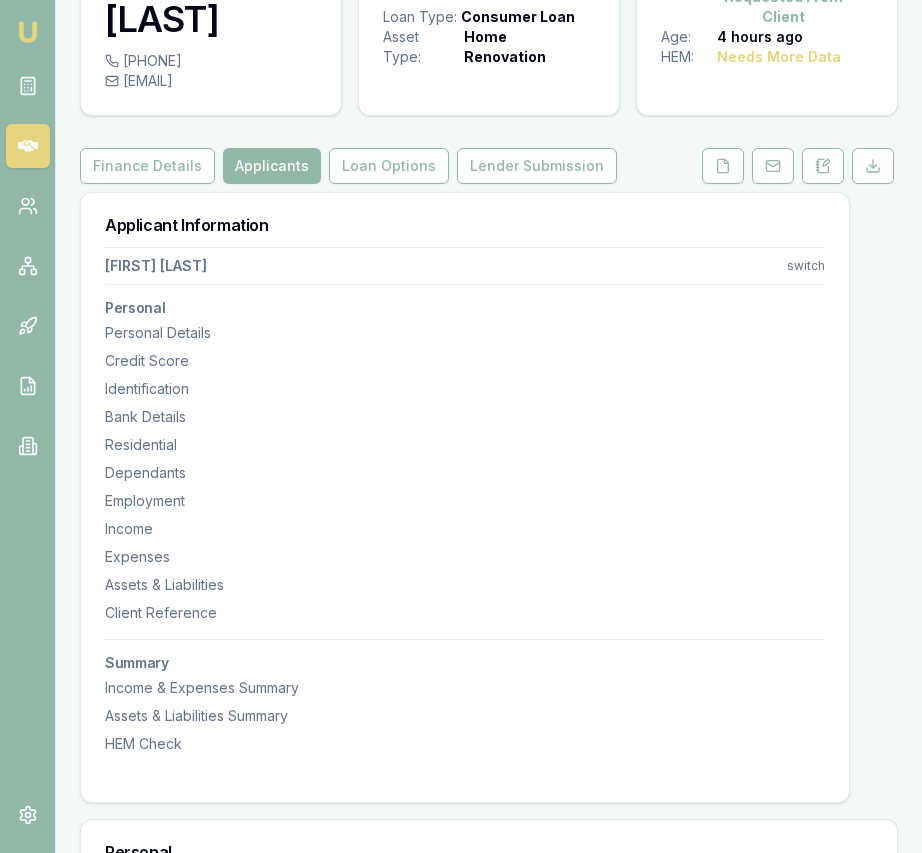 scroll, scrollTop: 0, scrollLeft: 0, axis: both 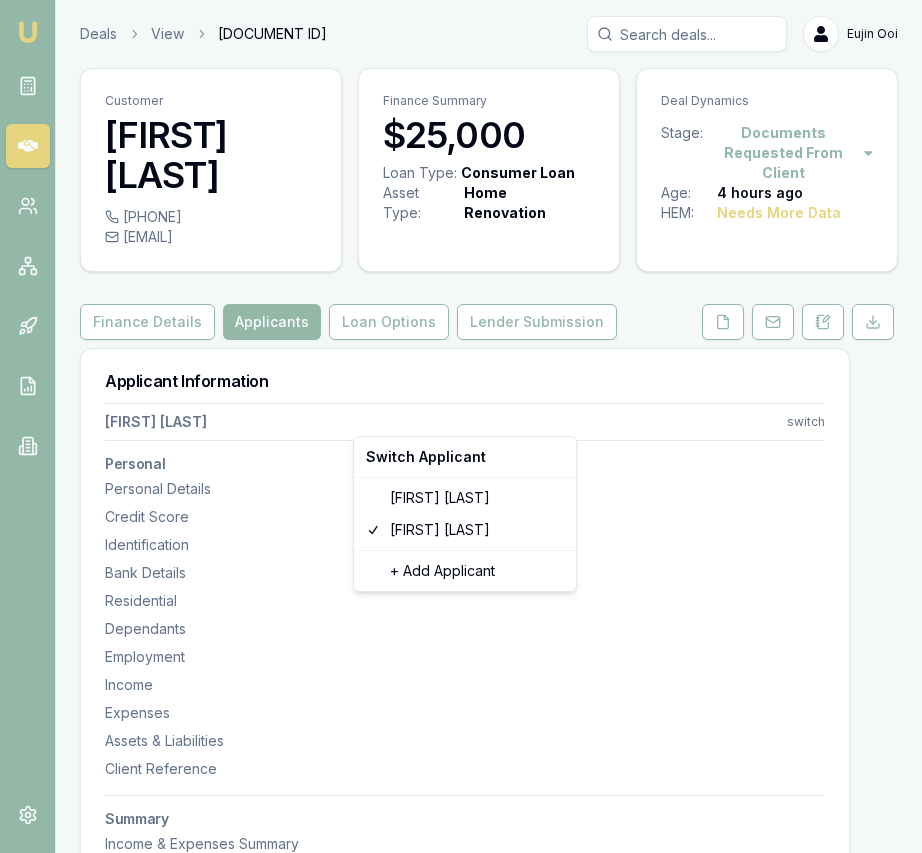 click on "Emu Broker Deals View D-UTQTKWSQE2 Eujin Ooi Toggle Menu Customer Praveen Sreekumar 0405973673 prav@live.com.au Finance Summary $25,000 Loan Type: Consumer Loan Asset Type : Home Renovation Deal Dynamics Stage: Documents Requested From Client Age: 4 hours ago HEM: Needs More Data Finance Details Applicants Loan Options Lender Submission Applicant Information Praveen Sreekumar switch Personal Personal Details Credit Score Identification Bank Details Residential Dependants Employment Income Expenses Assets & Liabilities Client Reference Summary Income & Expenses Summary Assets & Liabilities Summary HEM Check Personal Title * Mr Mr Mrs Miss Ms Dr Prof First name * Praveen Middle name  Last name * Sreekumar Date of birth 04/07/1982 Gender  Male Male Female Other Not disclosed Marital status  Married Single Married De facto Separated Divorced Widowed Residency status  Australian citizen Australian citizen Permanent resident Visa holder Email prav@live.com.au Phone 0405973673 Applicant type  Applicant Applicant 795" at bounding box center (461, 426) 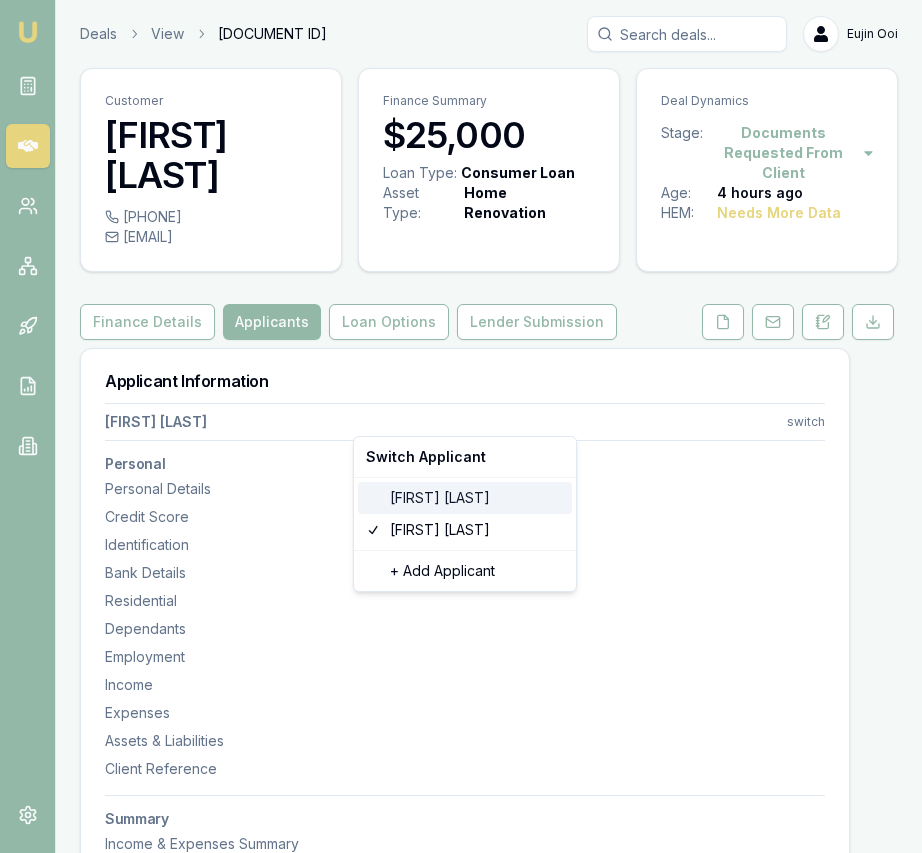 click on "Smitha   Krishnan" at bounding box center (465, 498) 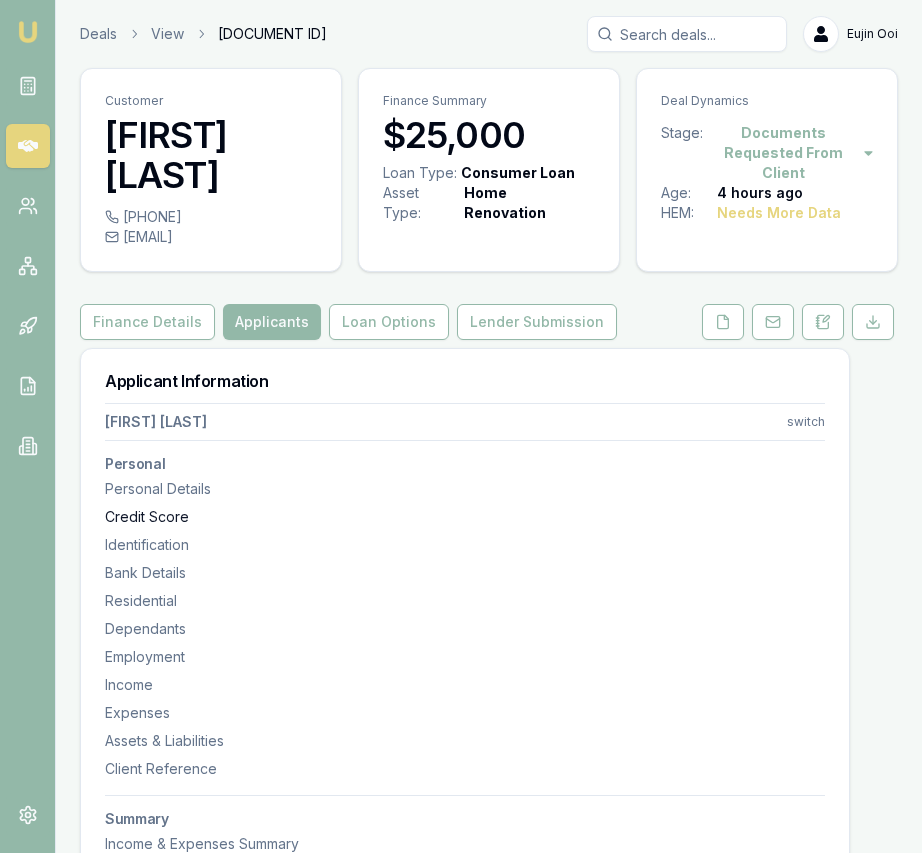 scroll, scrollTop: 6, scrollLeft: 0, axis: vertical 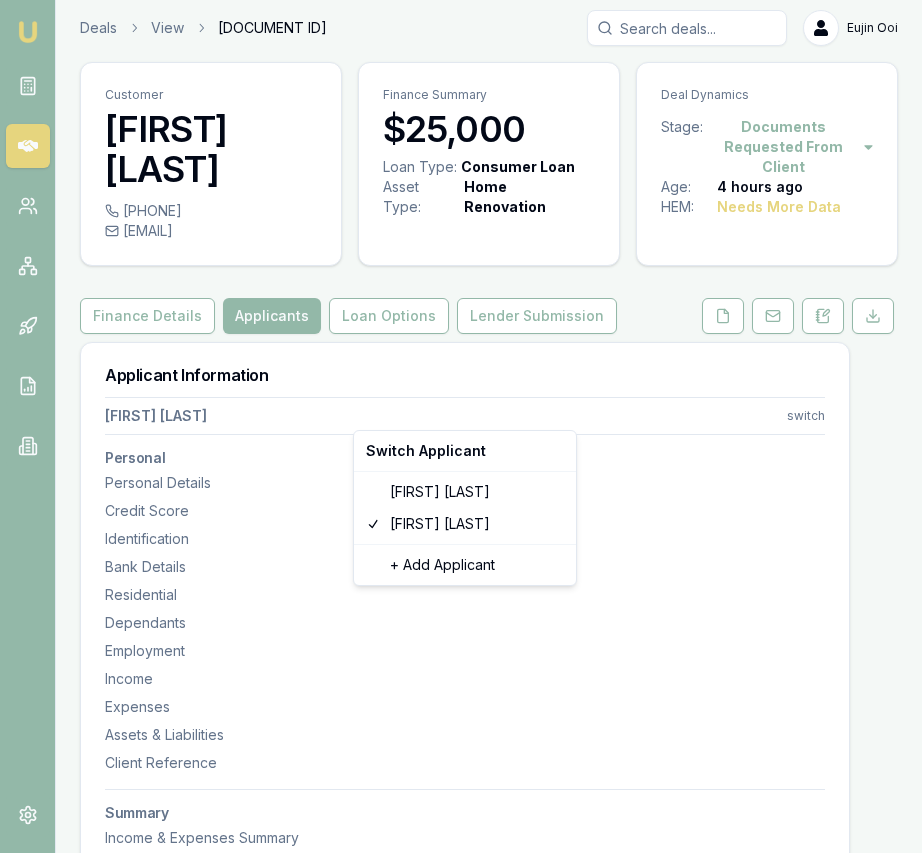 click on "Emu Broker Deals View D-UTQTKWSQE2 Eujin Ooi Toggle Menu Customer Smitha Krishnan 0406780480 smitha.krishnan@hotmail.com Finance Summary $25,000 Loan Type: Consumer Loan Asset Type : Home Renovation Deal Dynamics Stage: Documents Requested From Client Age: 4 hours ago HEM: Needs More Data Finance Details Applicants Loan Options Lender Submission Applicant Information Smitha Krishnan switch Personal Personal Details Credit Score Identification Bank Details Residential Dependants Employment Income Expenses Assets & Liabilities Client Reference Summary Income & Expenses Summary Assets & Liabilities Summary HEM Check Personal Title * Mrs Mr Mrs Miss Ms Dr Prof First name * Smitha Middle name  Last name * Krishnan Date of birth 17/12/982 Gender  Female Male Female Other Not disclosed Marital status  Married Single Married De facto Separated Divorced Widowed Residency status  Australian citizen Australian citizen Permanent resident Visa holder Email smitha.krishnan@hotmail.com Phone 0406780480 Applicant type  Fair" at bounding box center (461, 420) 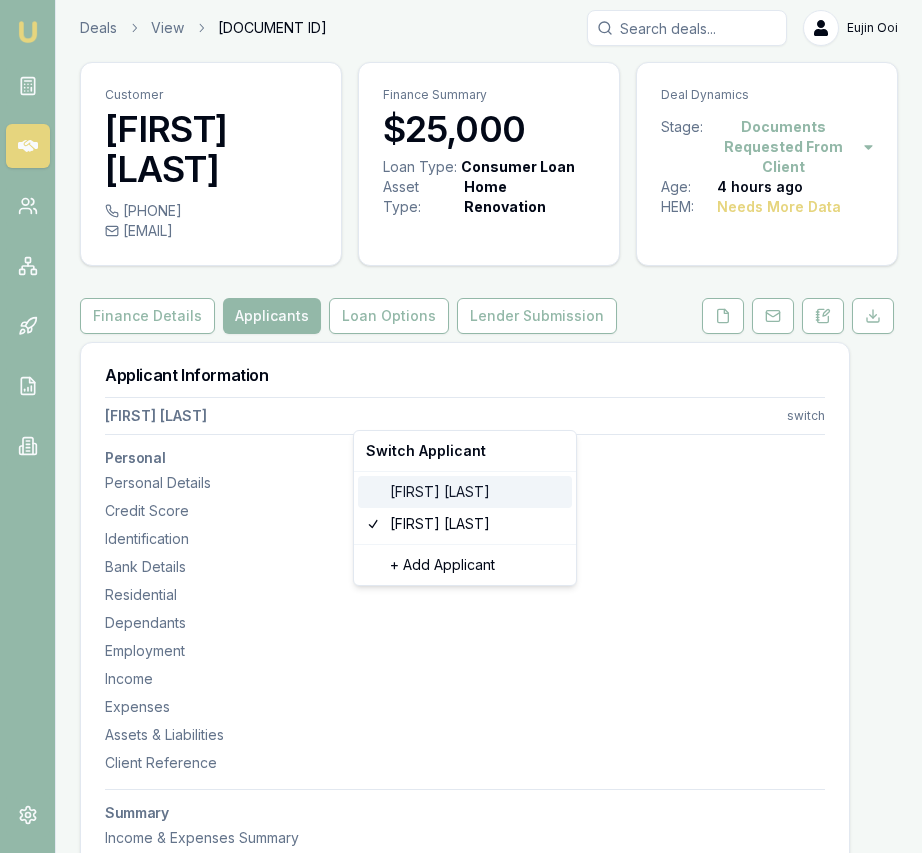 click on "Praveen   Sreekumar" at bounding box center [465, 492] 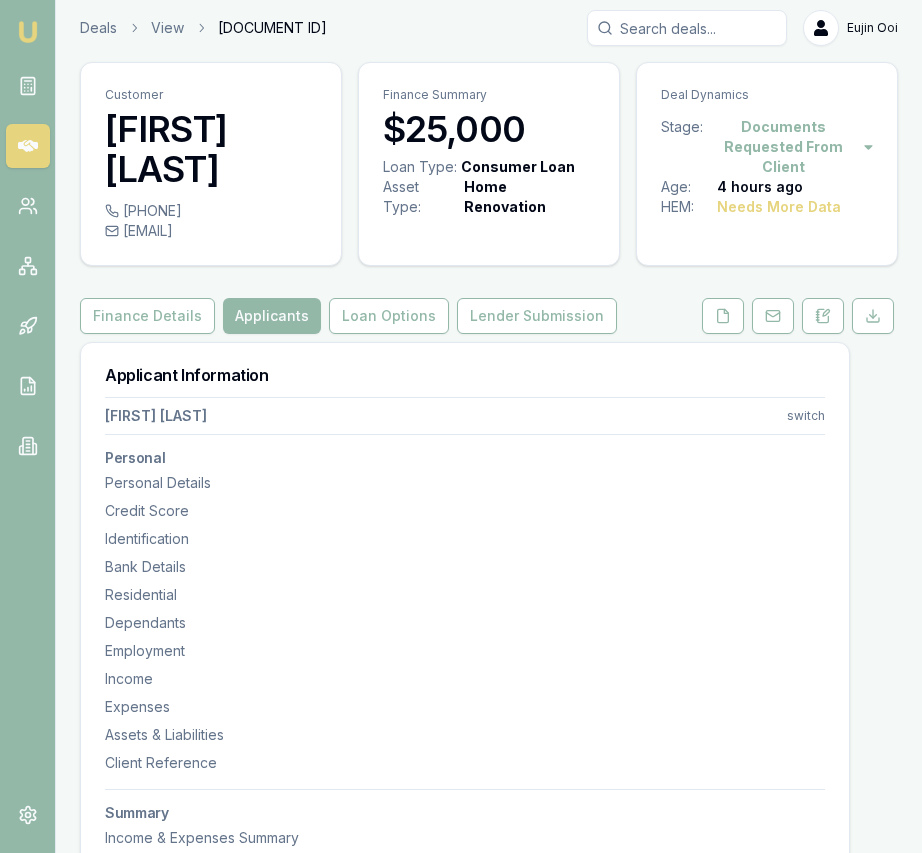 click on "Emu Broker Deals View D-UTQTKWSQE2 Eujin Ooi Toggle Menu Customer Praveen Sreekumar 0405973673 prav@live.com.au Finance Summary $25,000 Loan Type: Consumer Loan Asset Type : Home Renovation Deal Dynamics Stage: Documents Requested From Client Age: 4 hours ago HEM: Needs More Data Finance Details Applicants Loan Options Lender Submission Applicant Information Praveen Sreekumar switch Personal Personal Details Credit Score Identification Bank Details Residential Dependants Employment Income Expenses Assets & Liabilities Client Reference Summary Income & Expenses Summary Assets & Liabilities Summary HEM Check Personal Title * Mr Mr Mrs Miss Ms Dr Prof First name * Praveen Middle name  Last name * Sreekumar Date of birth 04/07/1982 Gender  Male Male Female Other Not disclosed Marital status  Married Single Married De facto Separated Divorced Widowed Residency status  Australian citizen Australian citizen Permanent resident Visa holder Email prav@live.com.au Phone 0405973673 Applicant type  Applicant Applicant 795" at bounding box center (461, 420) 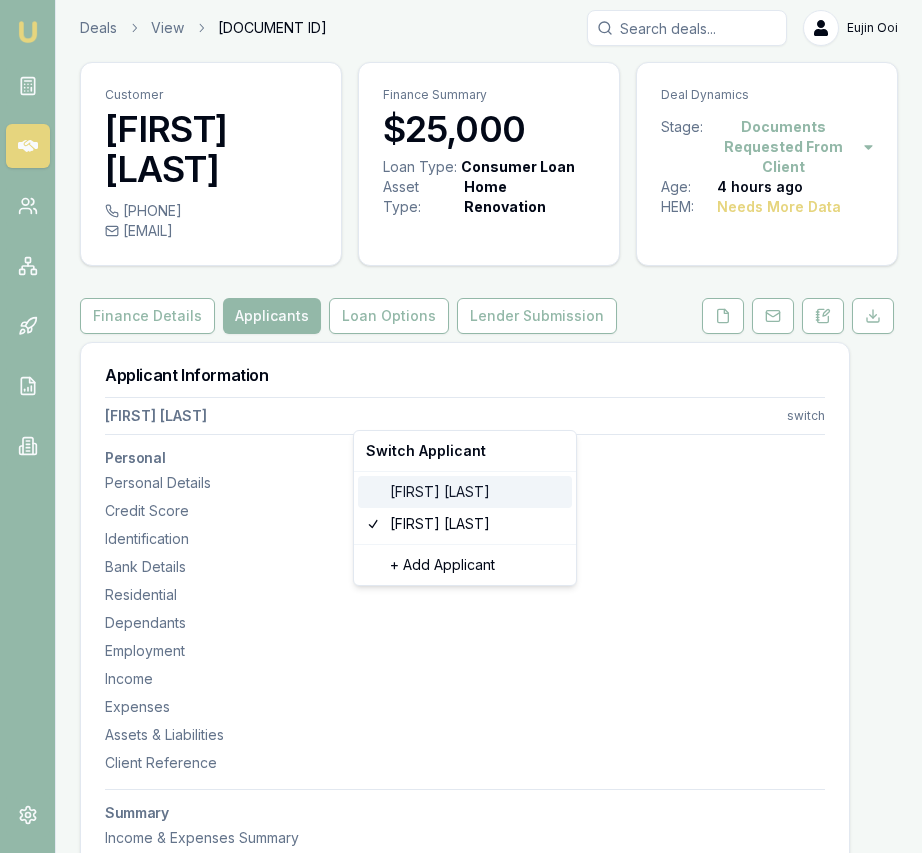 click on "Smitha   Krishnan" at bounding box center [465, 492] 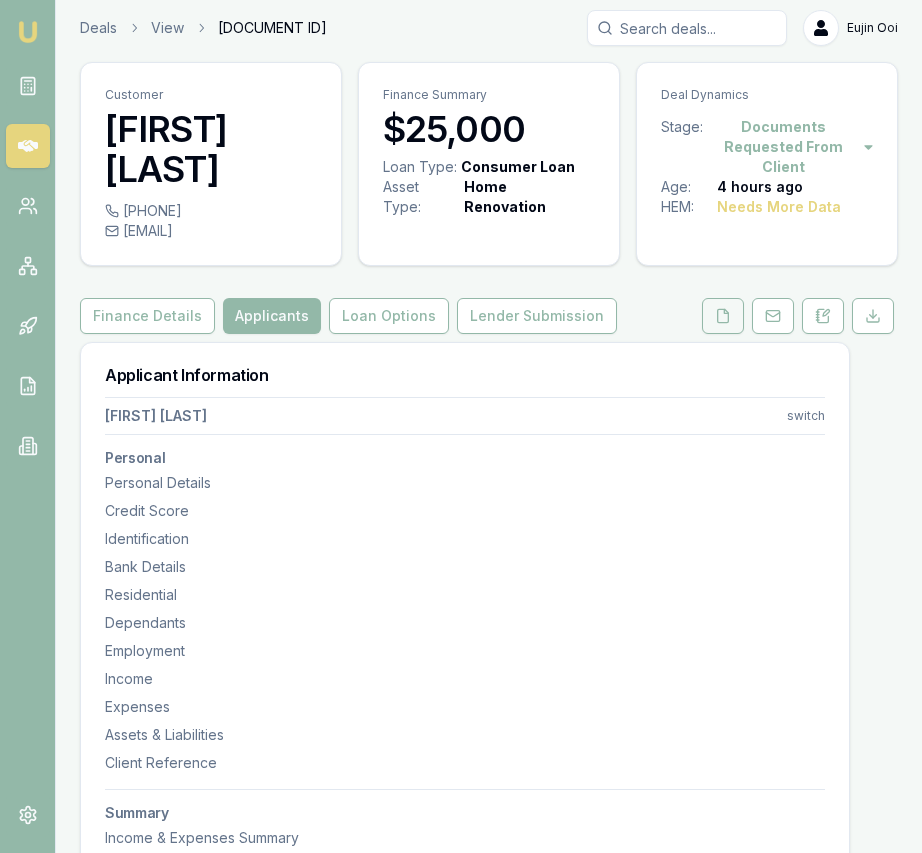 click 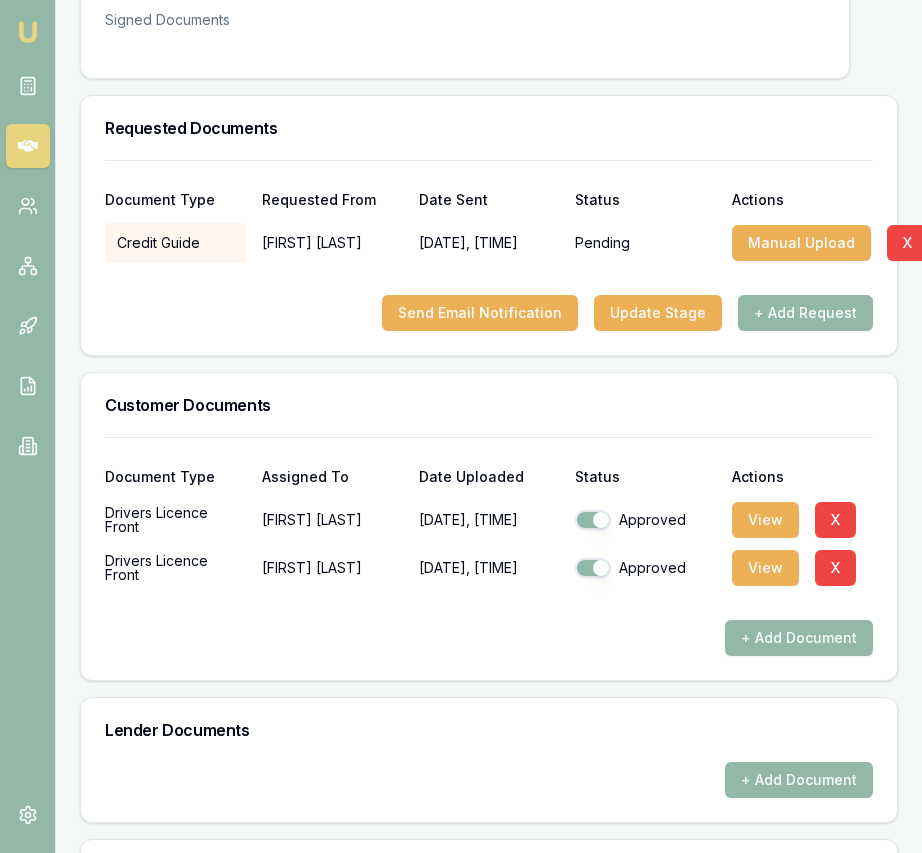 scroll, scrollTop: 1234, scrollLeft: 0, axis: vertical 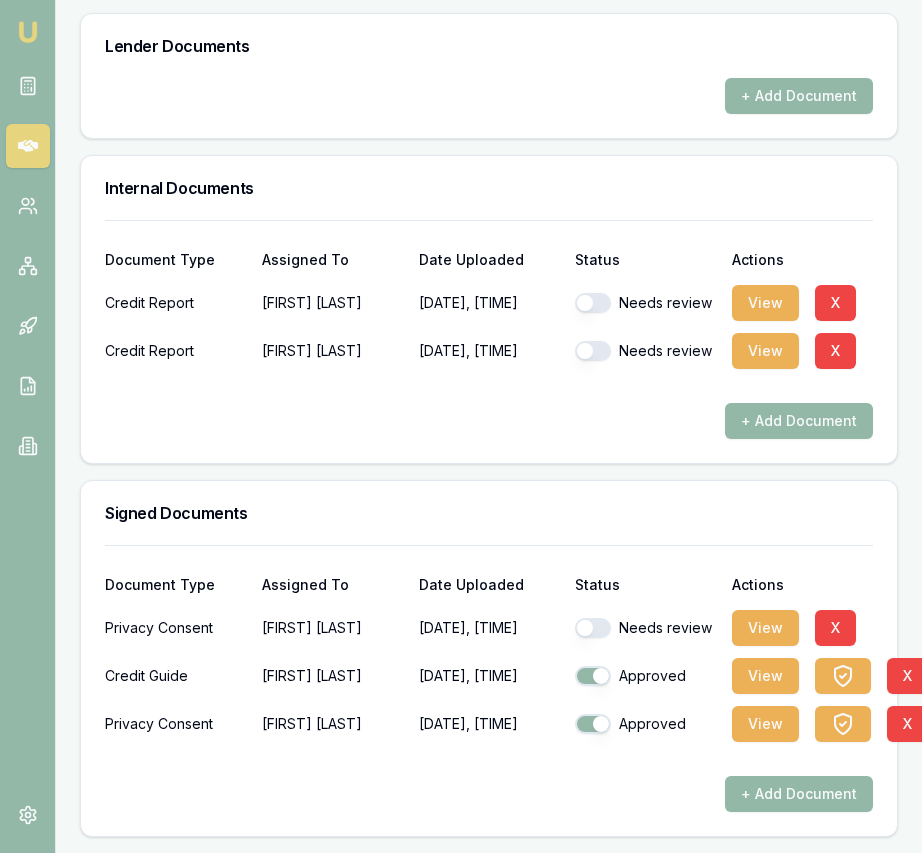 click at bounding box center (593, 628) 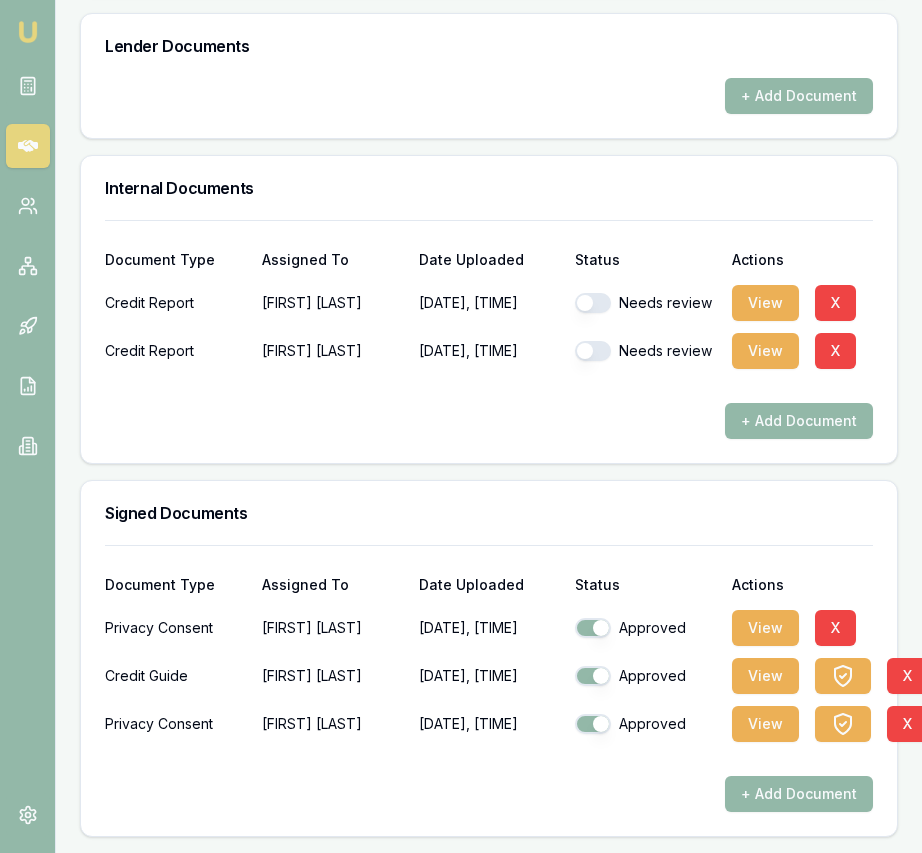 checkbox on "false" 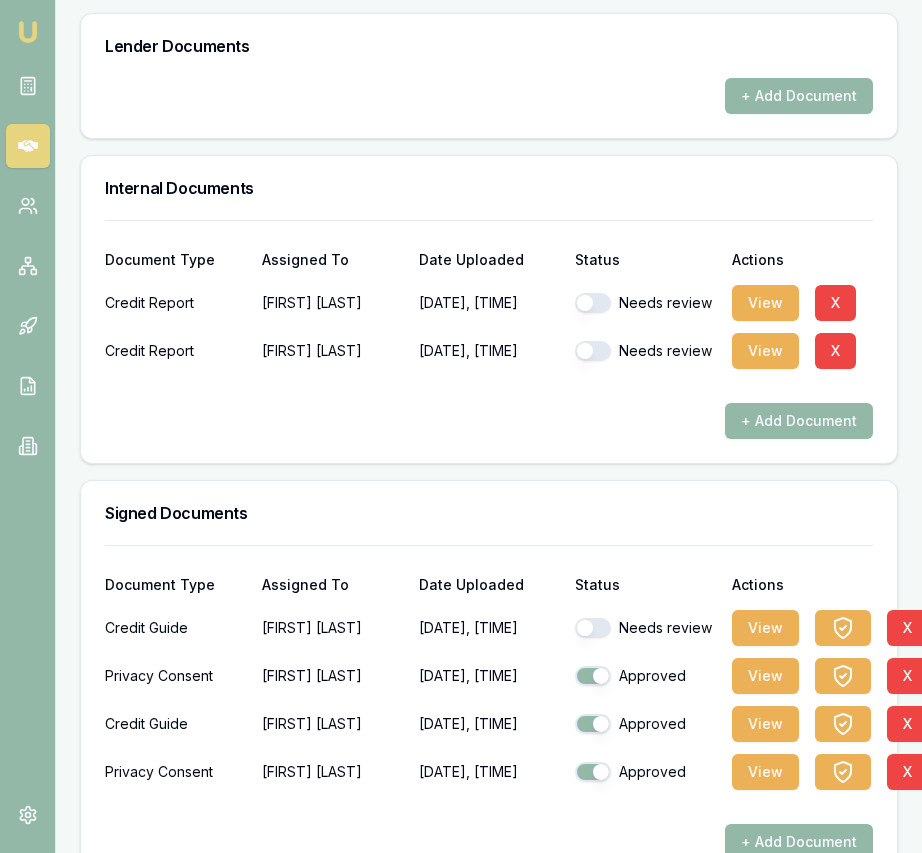 drag, startPoint x: 594, startPoint y: 351, endPoint x: 593, endPoint y: 339, distance: 12.0415945 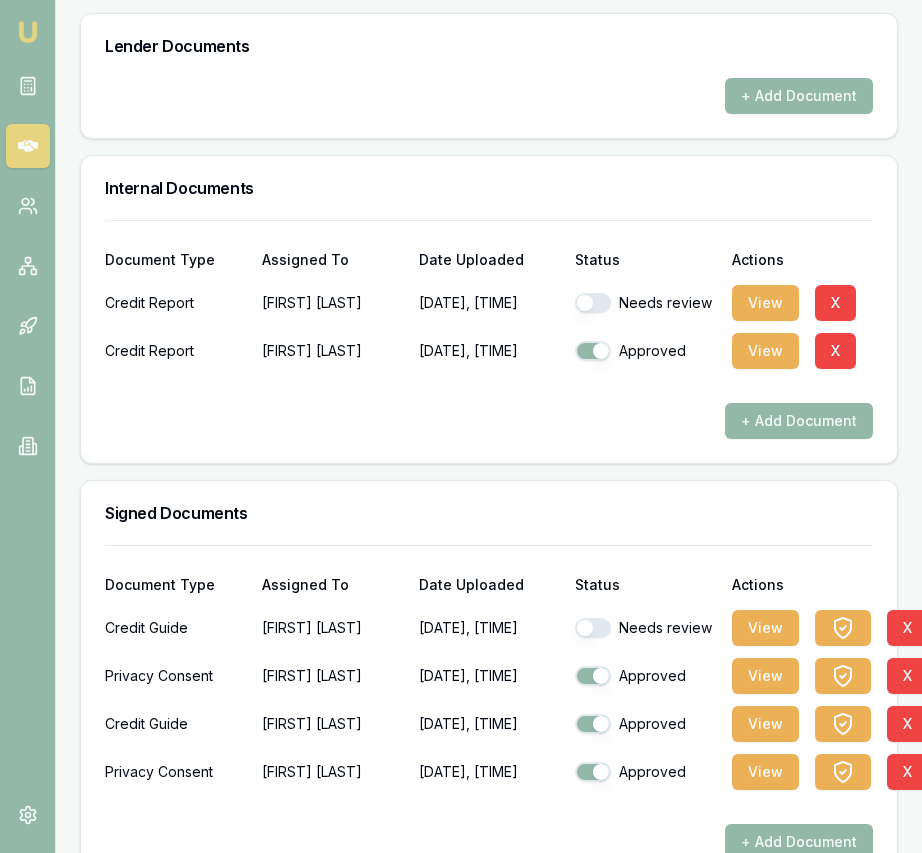 click at bounding box center [593, 303] 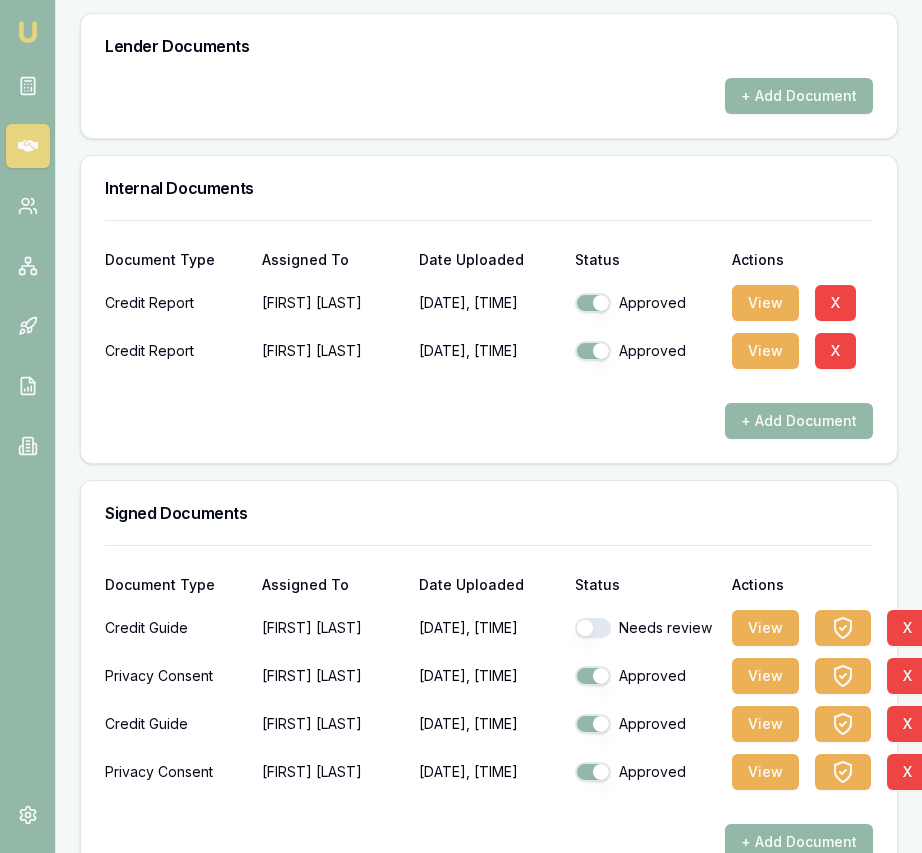 click at bounding box center [593, 628] 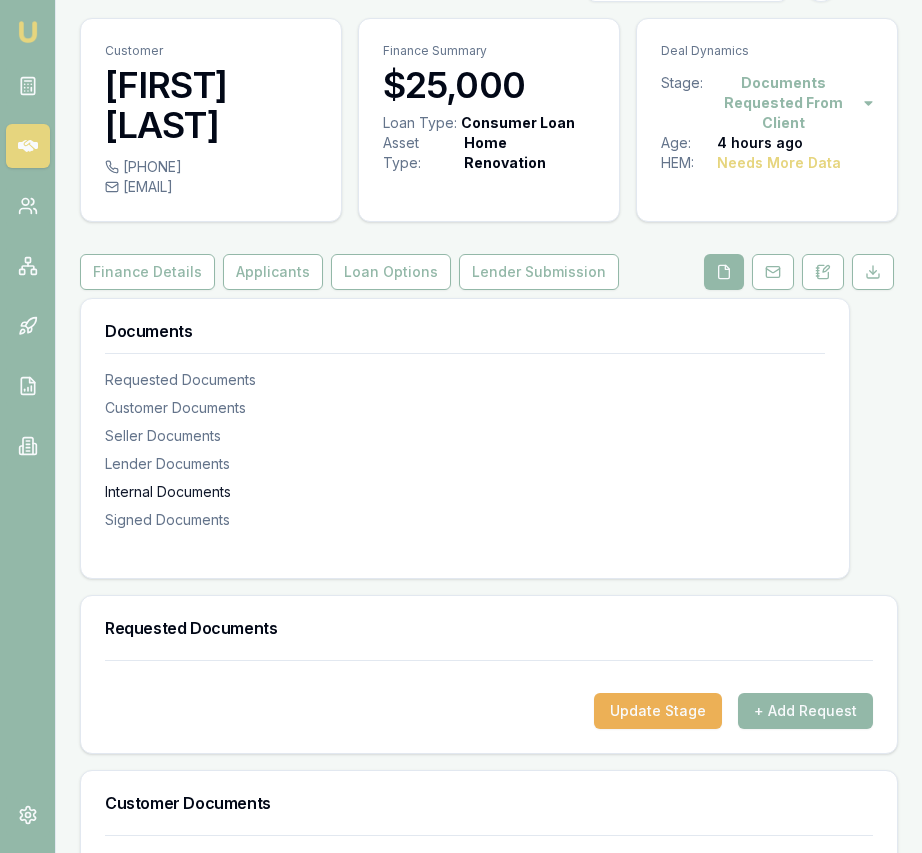 scroll, scrollTop: 0, scrollLeft: 0, axis: both 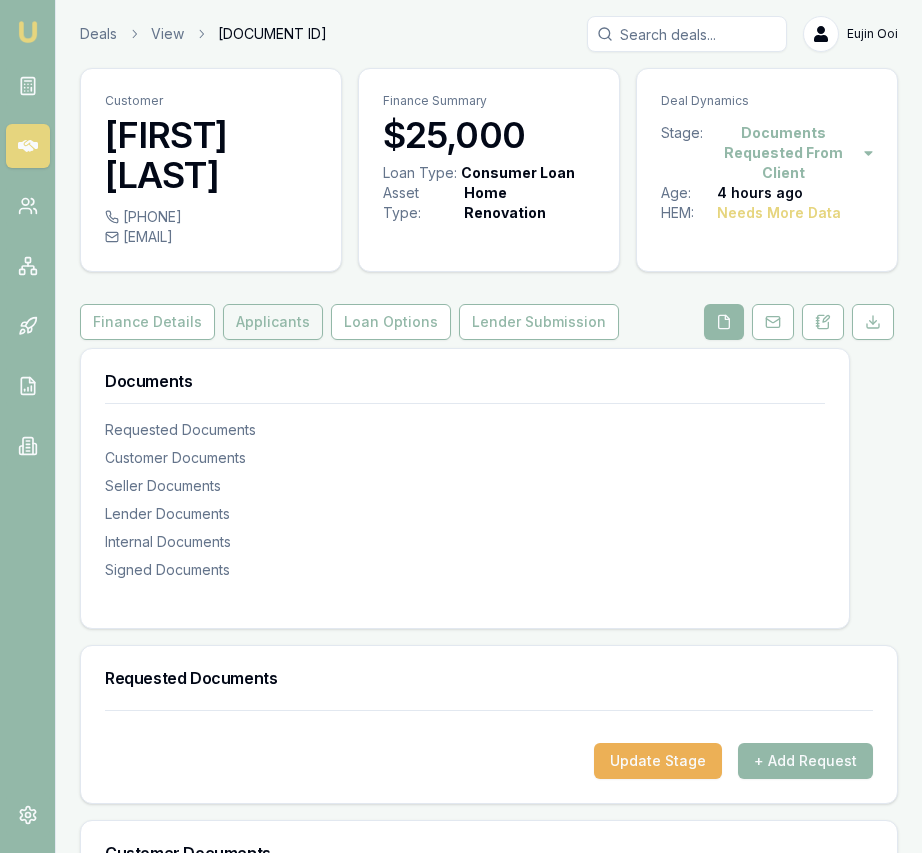 click on "Applicants" at bounding box center (273, 322) 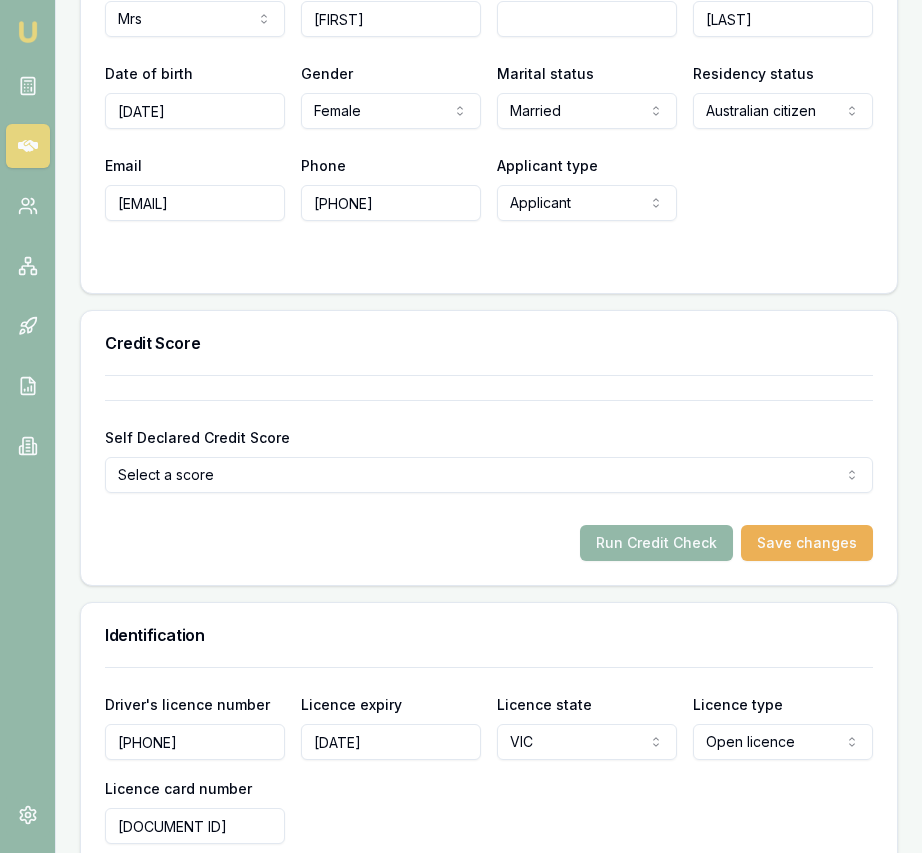 scroll, scrollTop: 1142, scrollLeft: 0, axis: vertical 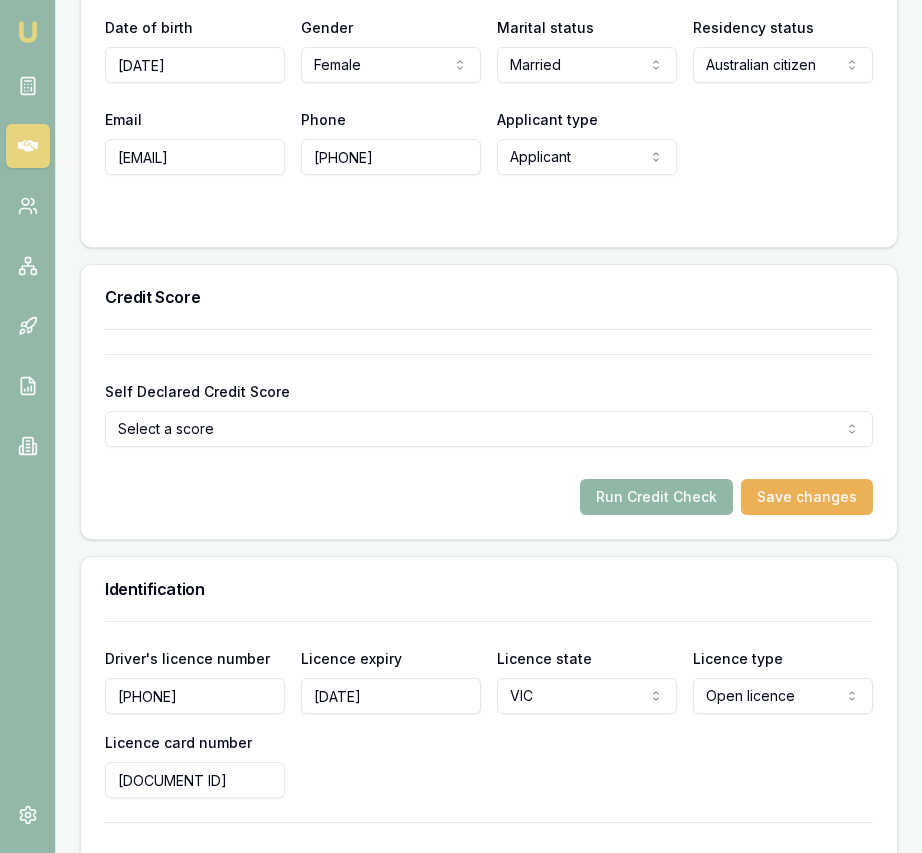 click on "Run Credit Check" at bounding box center [656, 497] 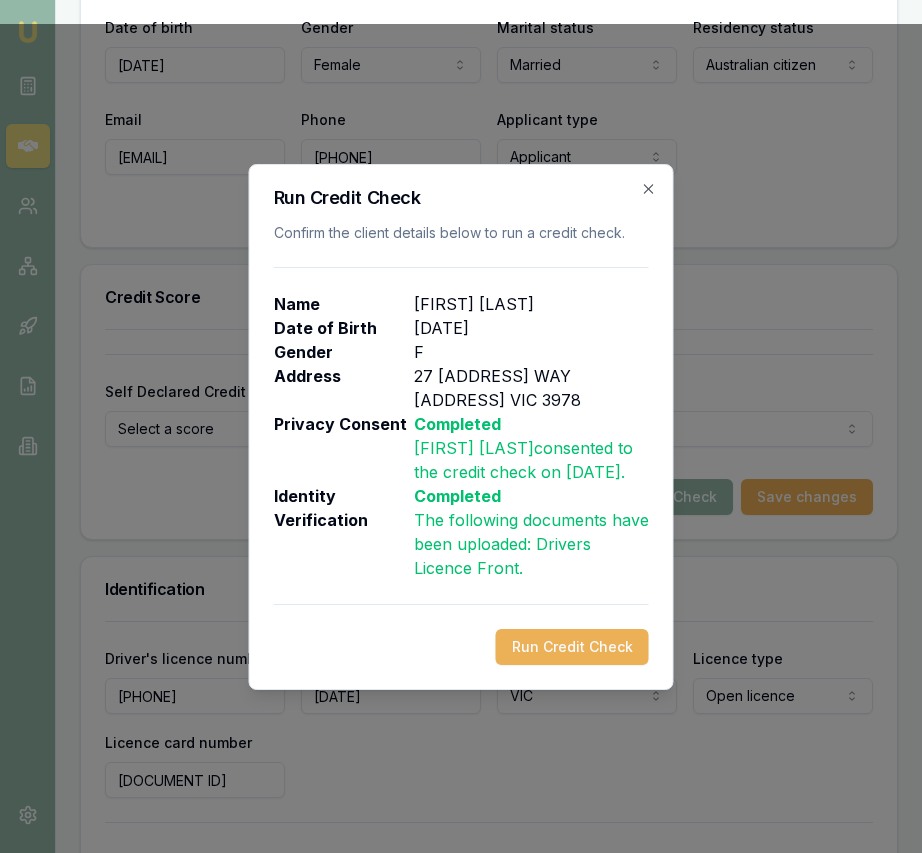 click on "Run Credit Check" at bounding box center [572, 647] 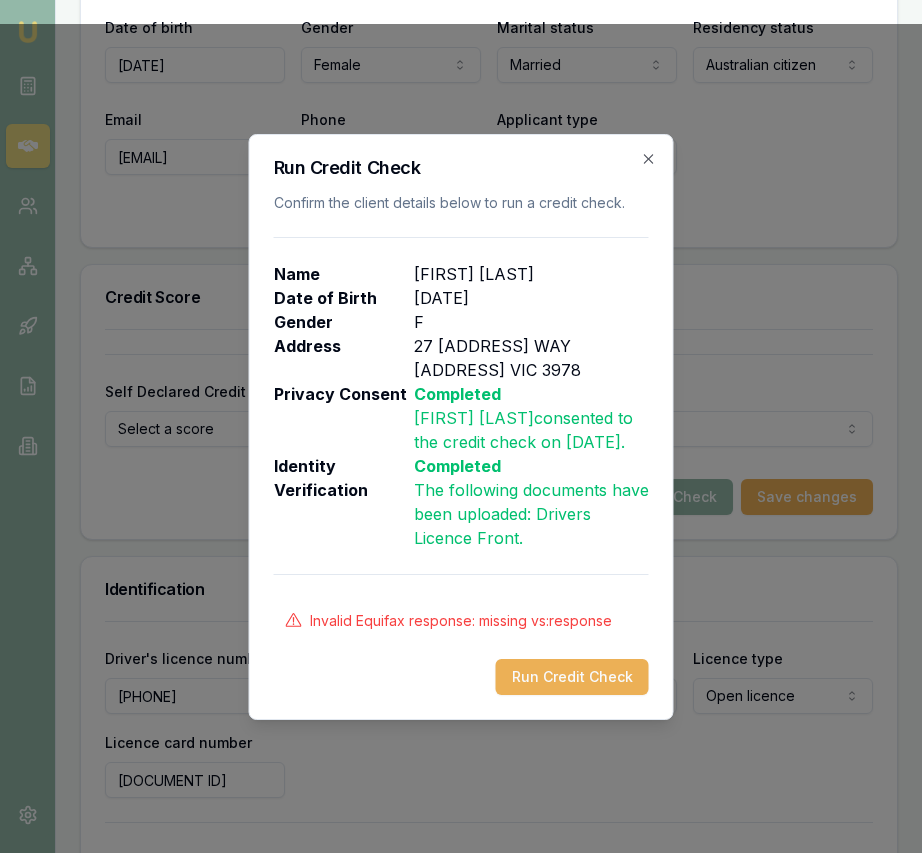 click 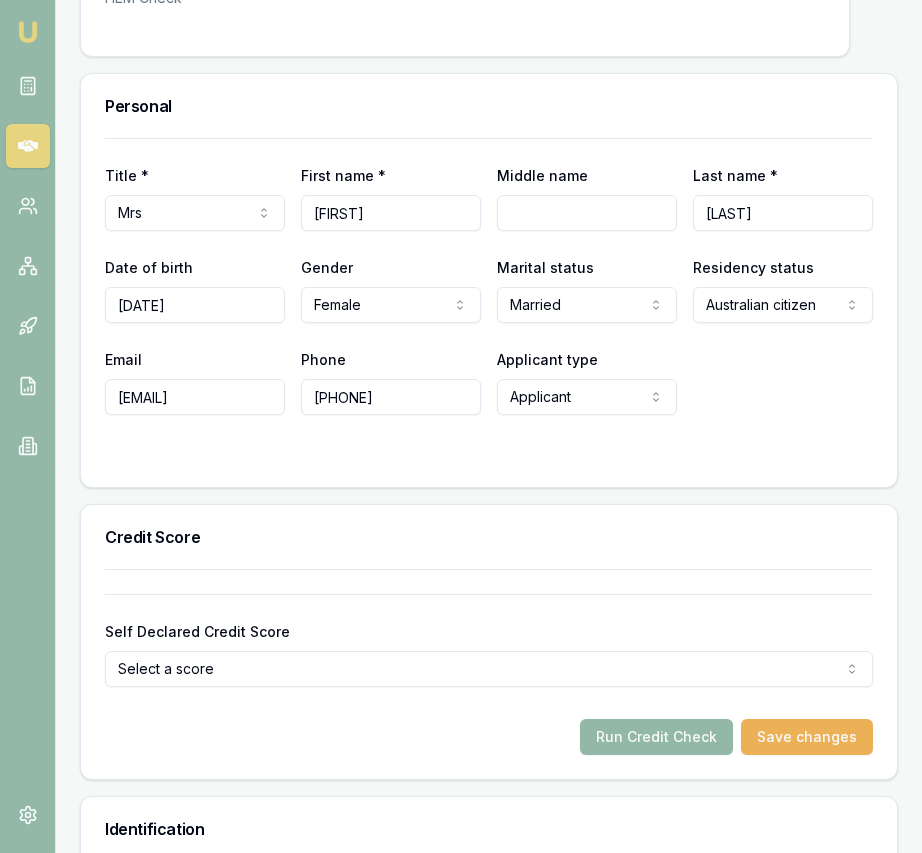 scroll, scrollTop: 928, scrollLeft: 0, axis: vertical 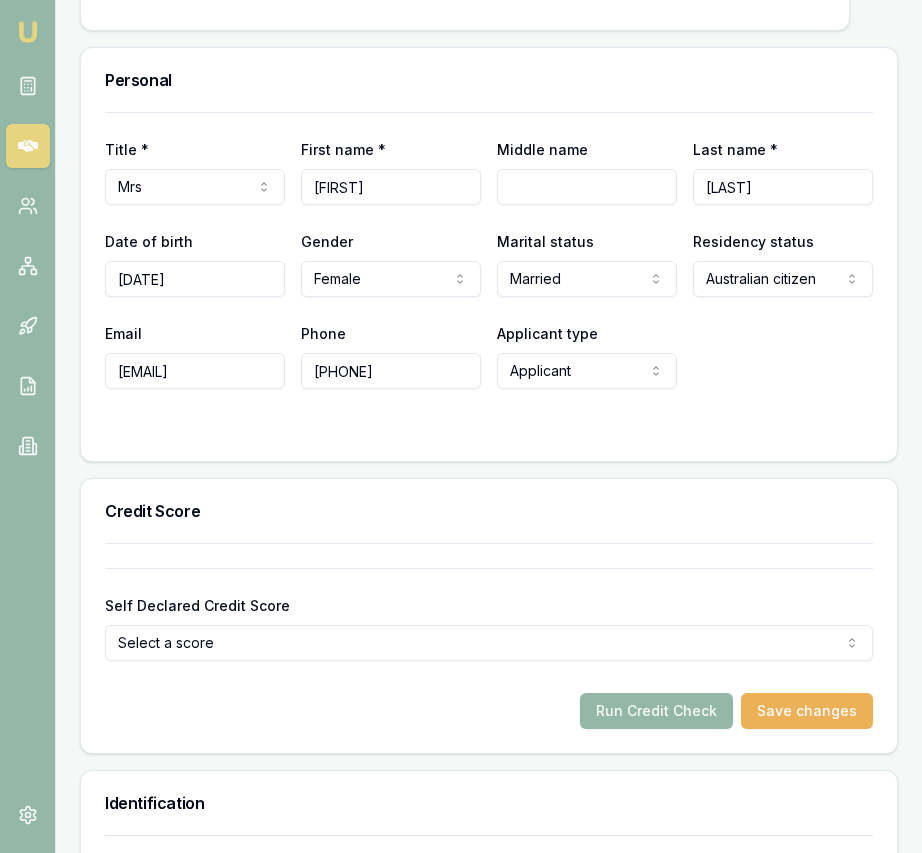 click on "17/12/982" at bounding box center (195, 279) 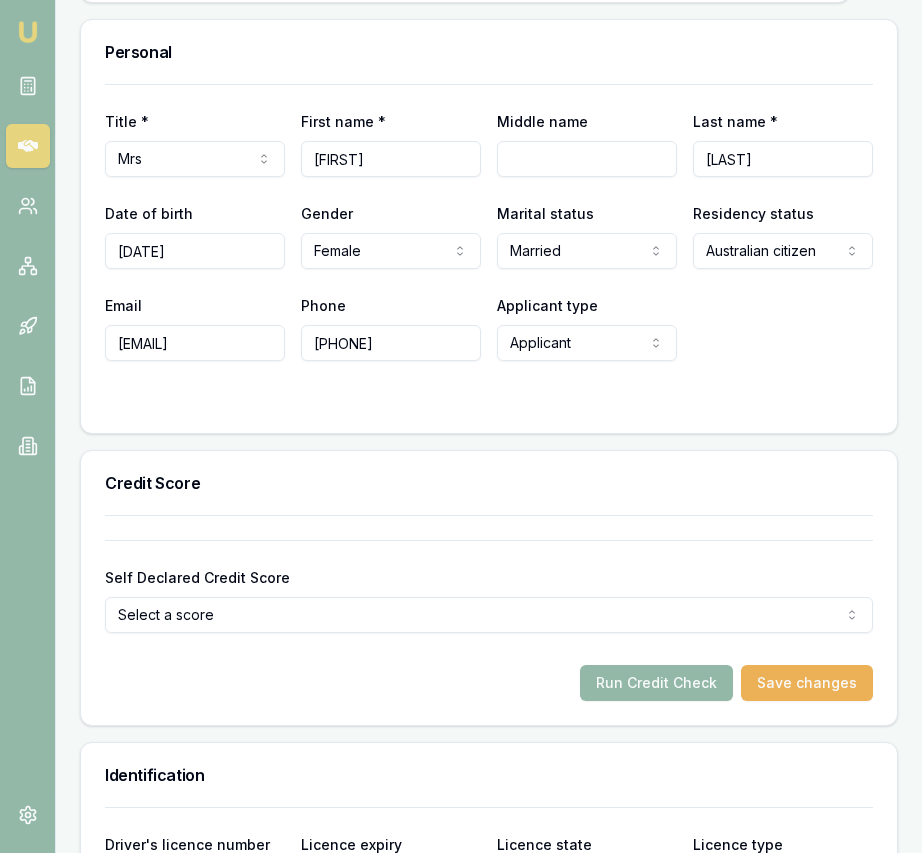 scroll, scrollTop: 989, scrollLeft: 0, axis: vertical 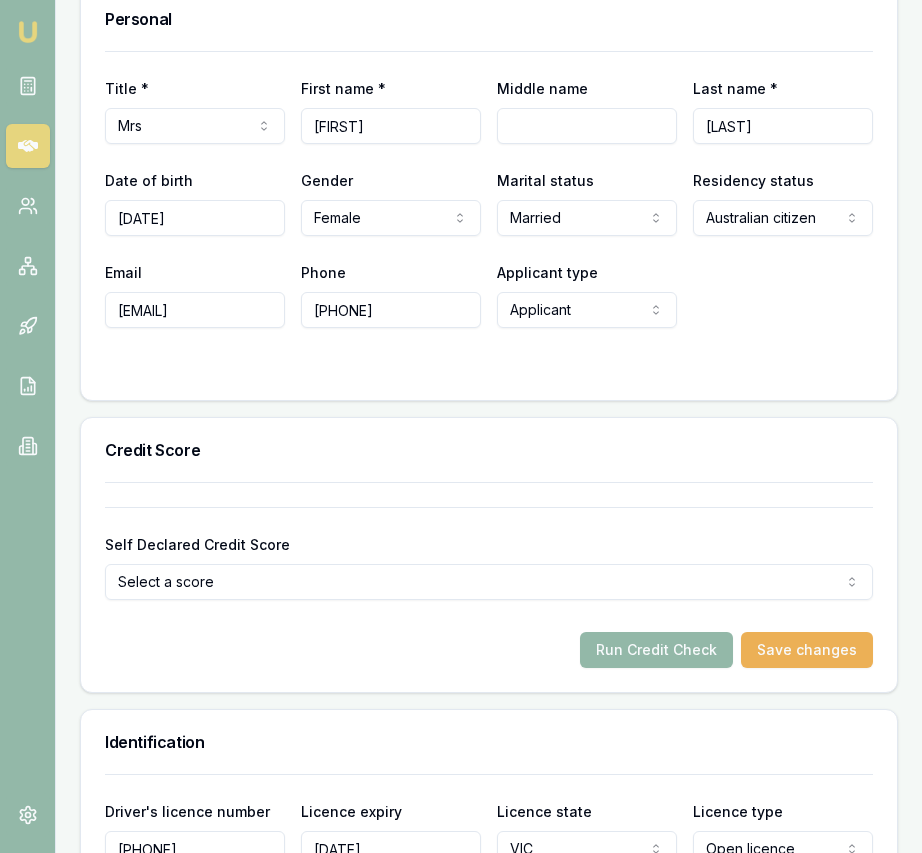 type on "17/12/1982" 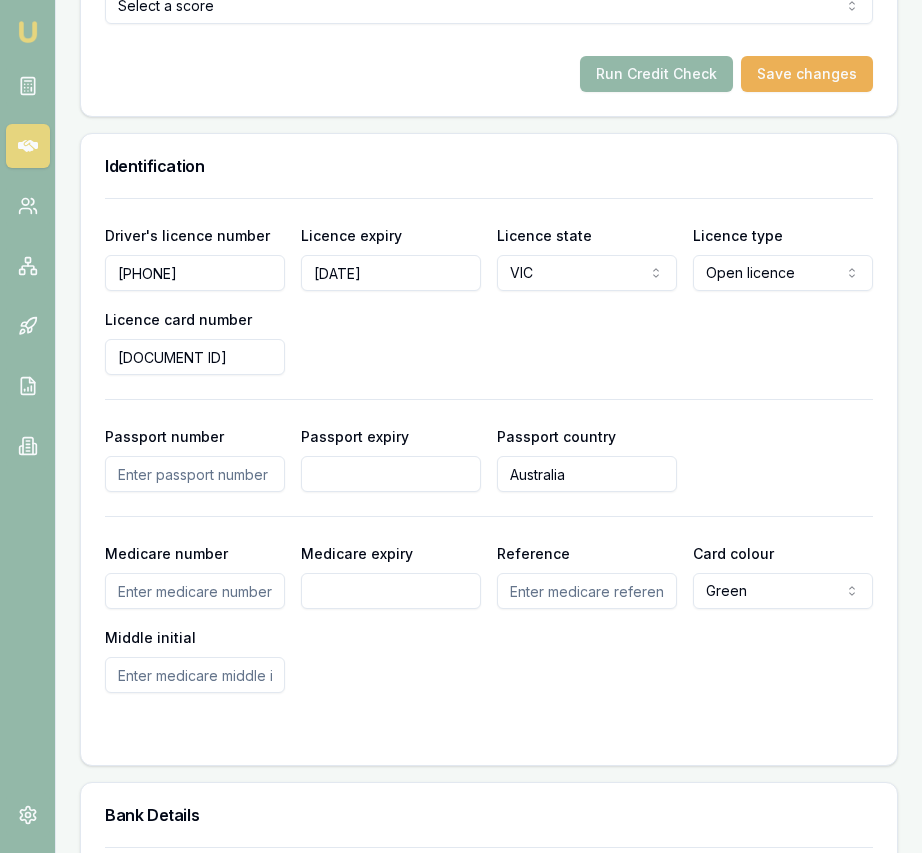 scroll, scrollTop: 1522, scrollLeft: 0, axis: vertical 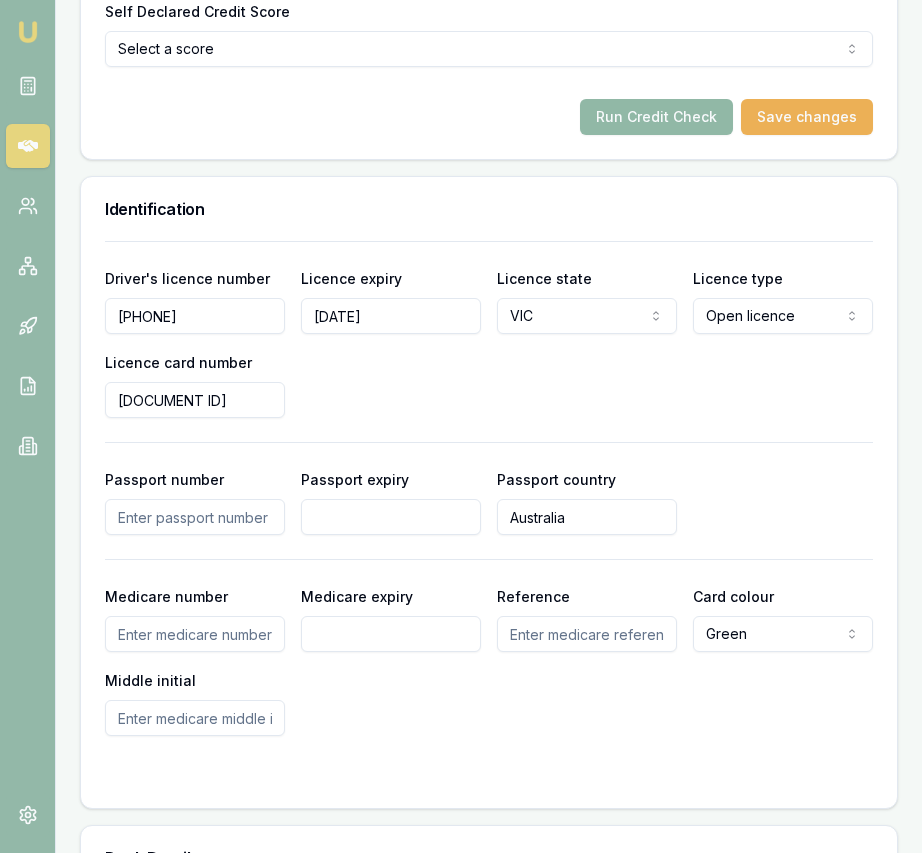 click on "Run Credit Check" at bounding box center (656, 117) 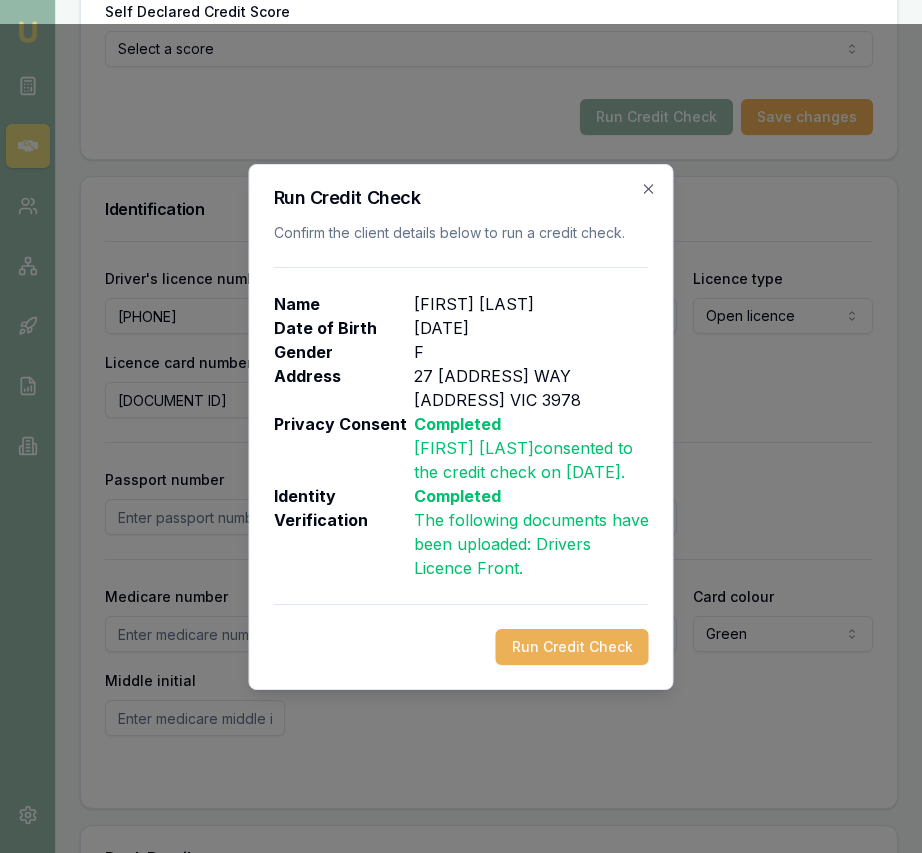 click on "Run Credit Check" at bounding box center (572, 647) 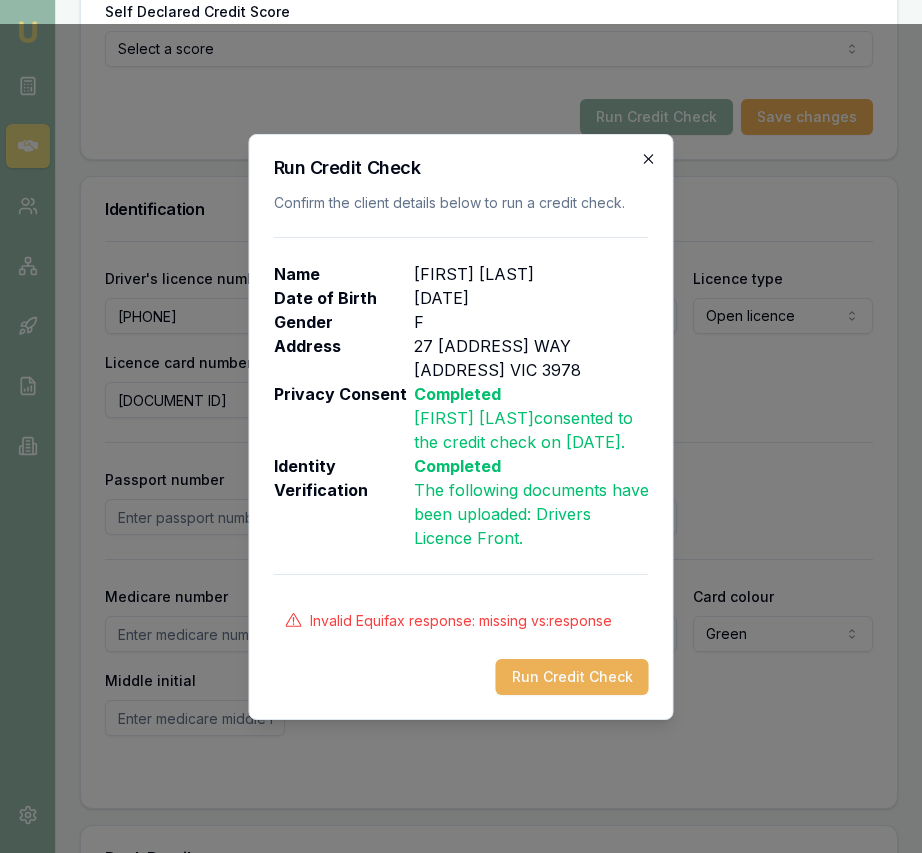 click 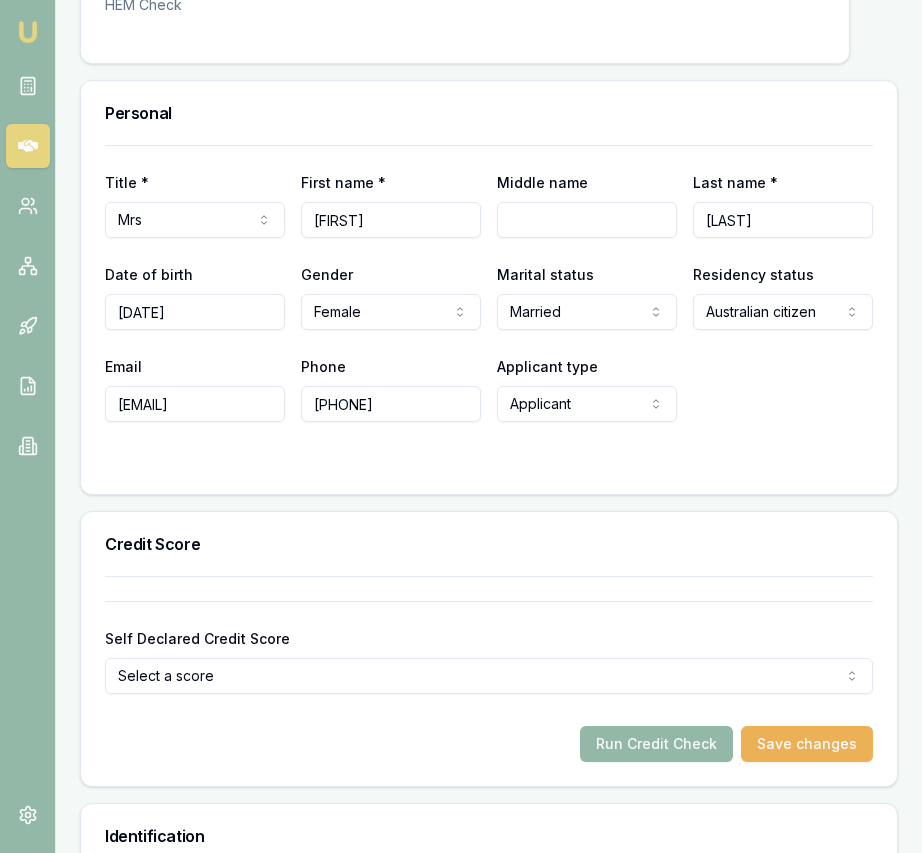 scroll, scrollTop: 892, scrollLeft: 0, axis: vertical 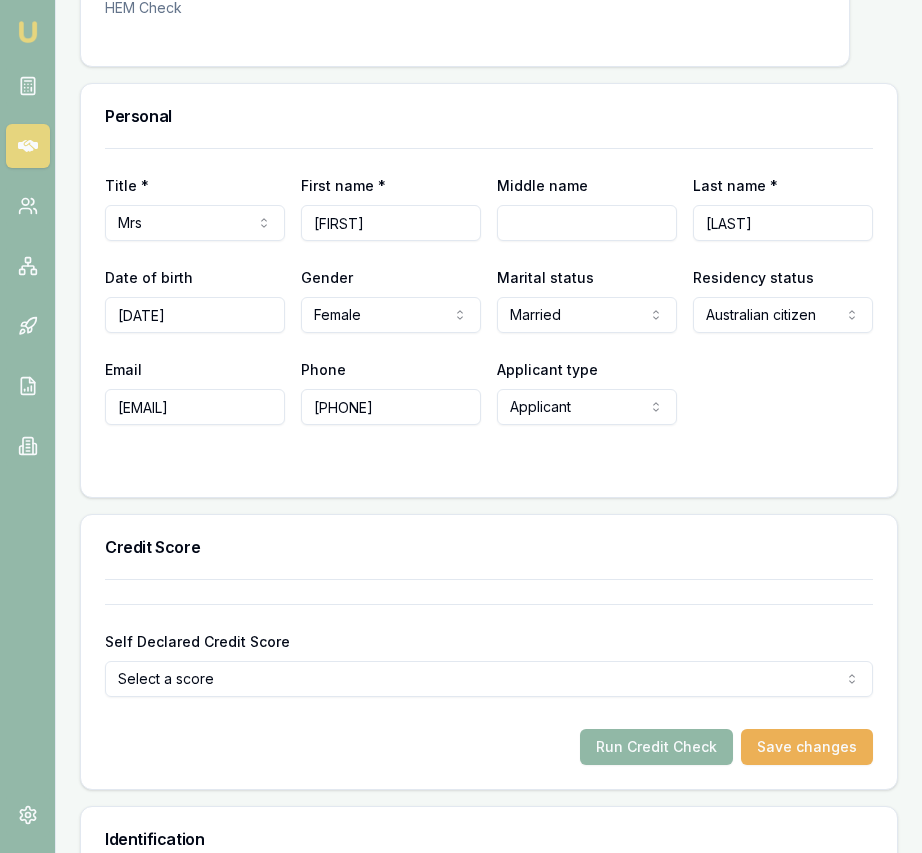 click on "Run Credit Check" at bounding box center (656, 747) 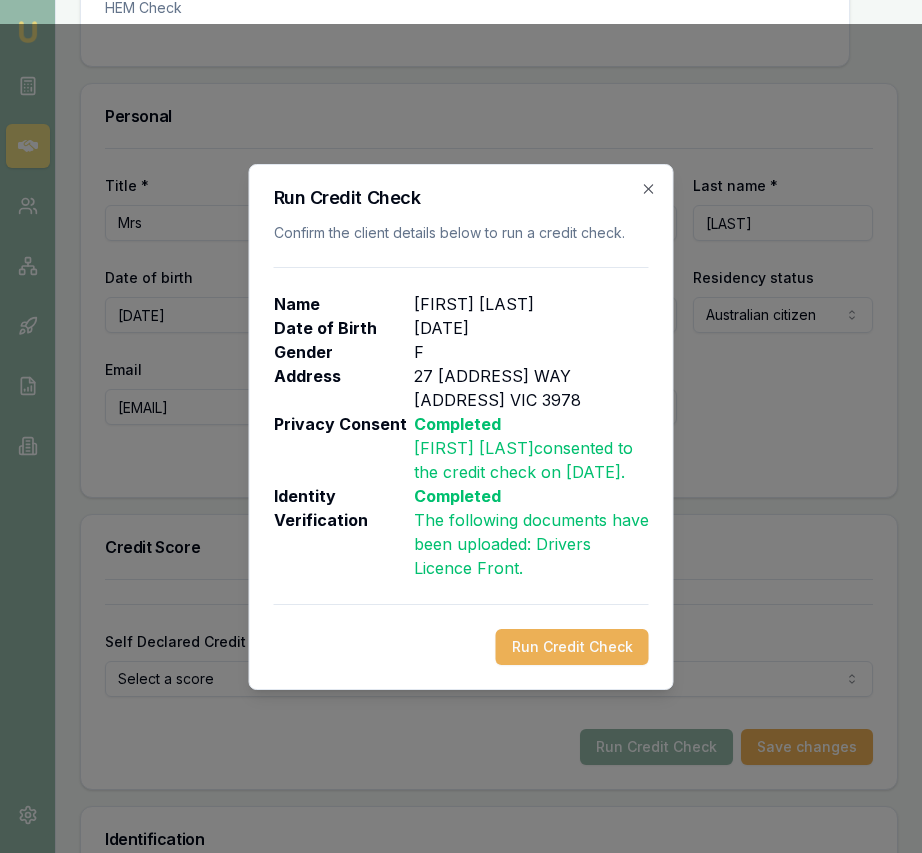click on "Run Credit Check" at bounding box center (572, 647) 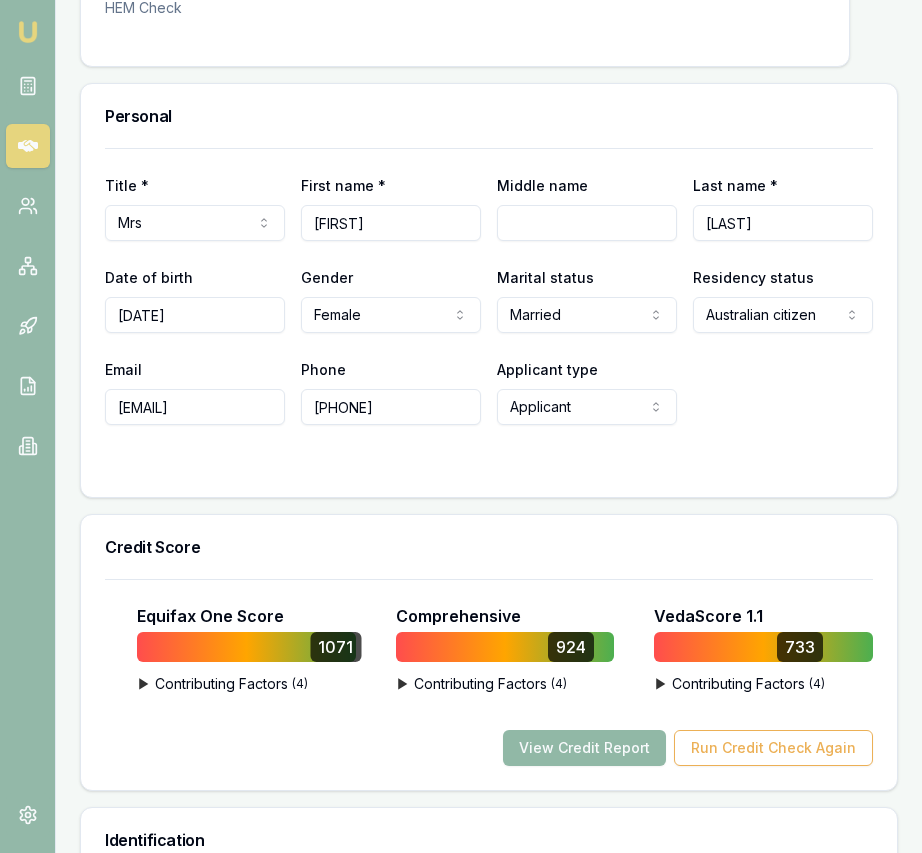 click on "View Credit Report" at bounding box center (584, 748) 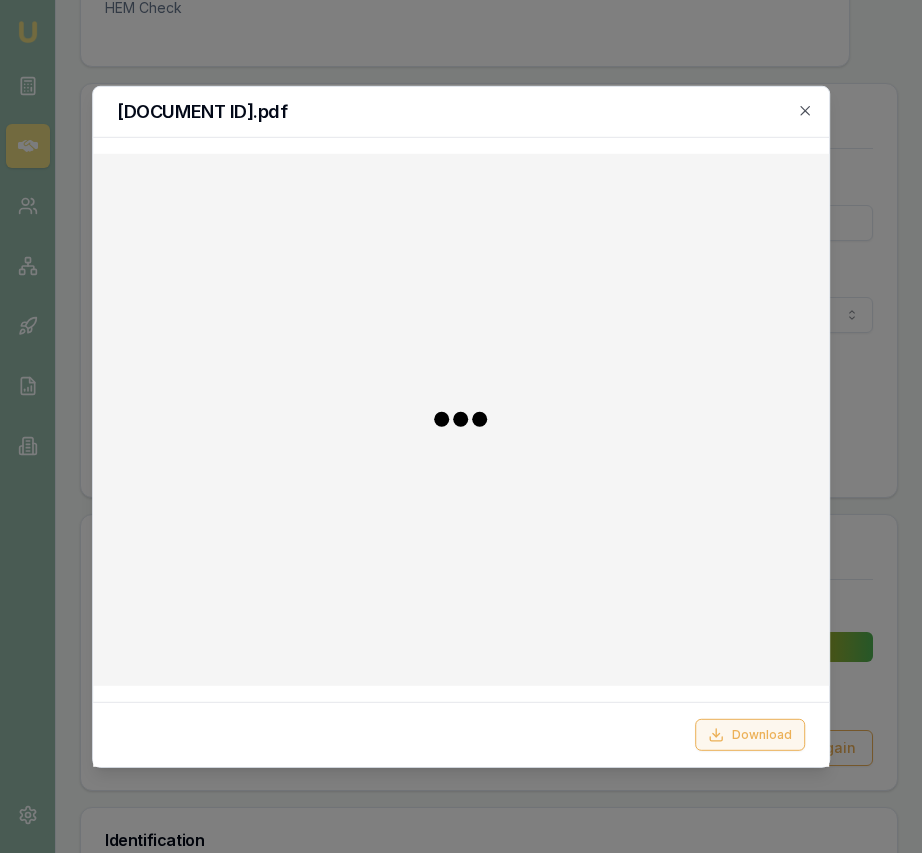 click on "Download" at bounding box center (750, 735) 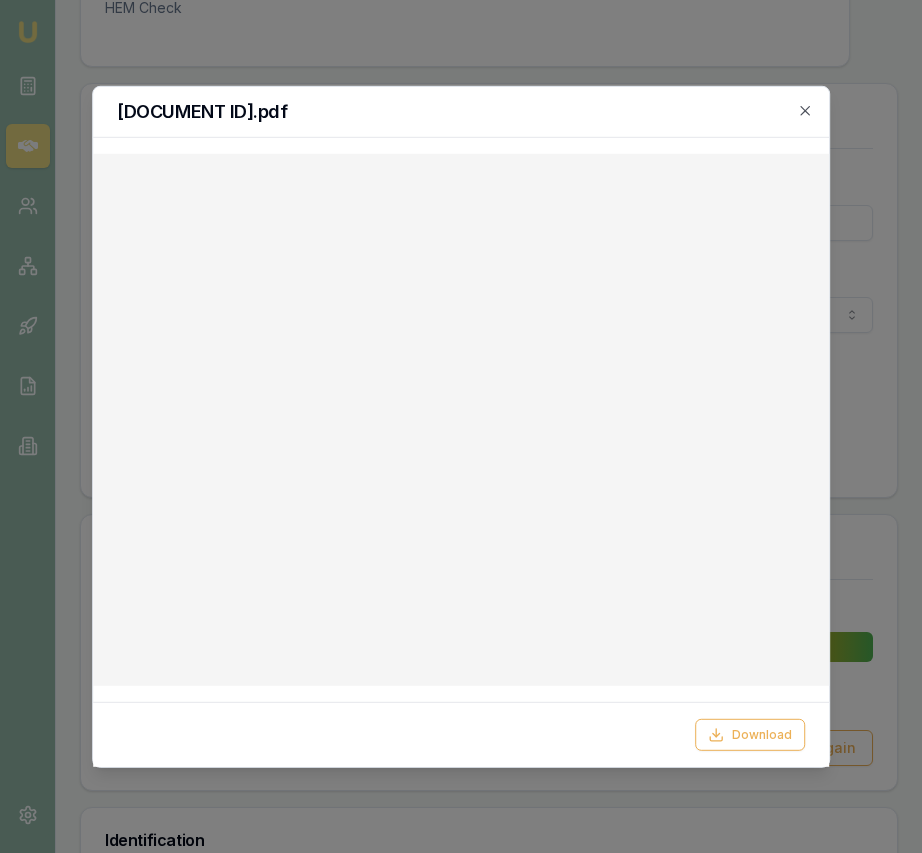 drag, startPoint x: 783, startPoint y: 117, endPoint x: 793, endPoint y: 112, distance: 11.18034 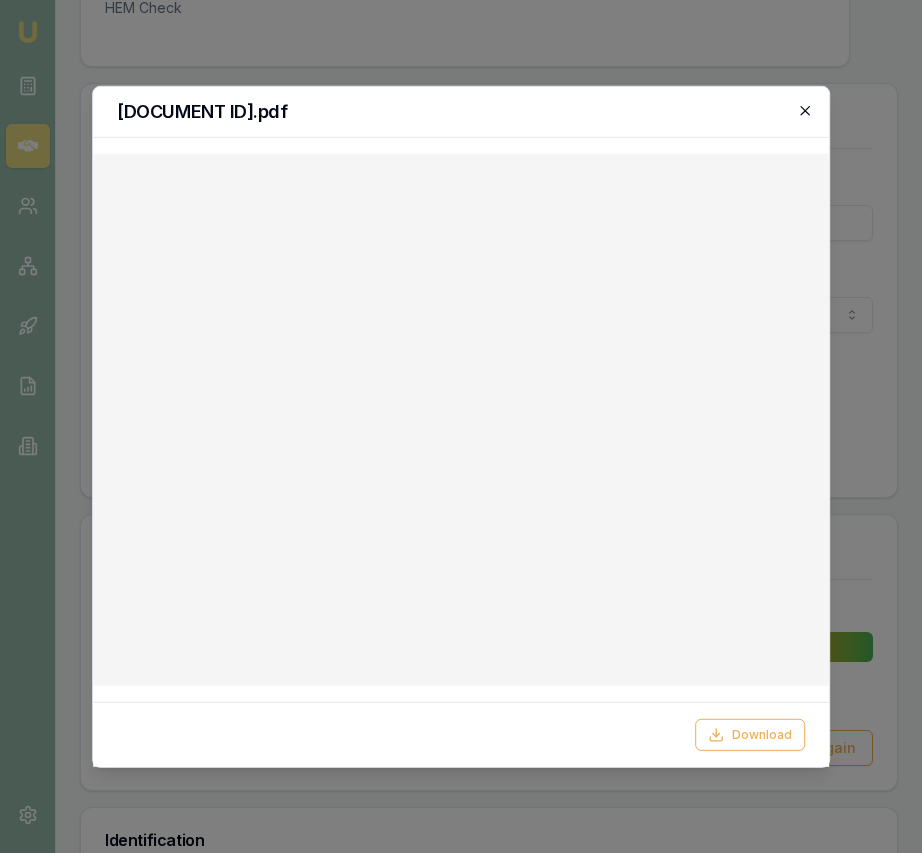 click 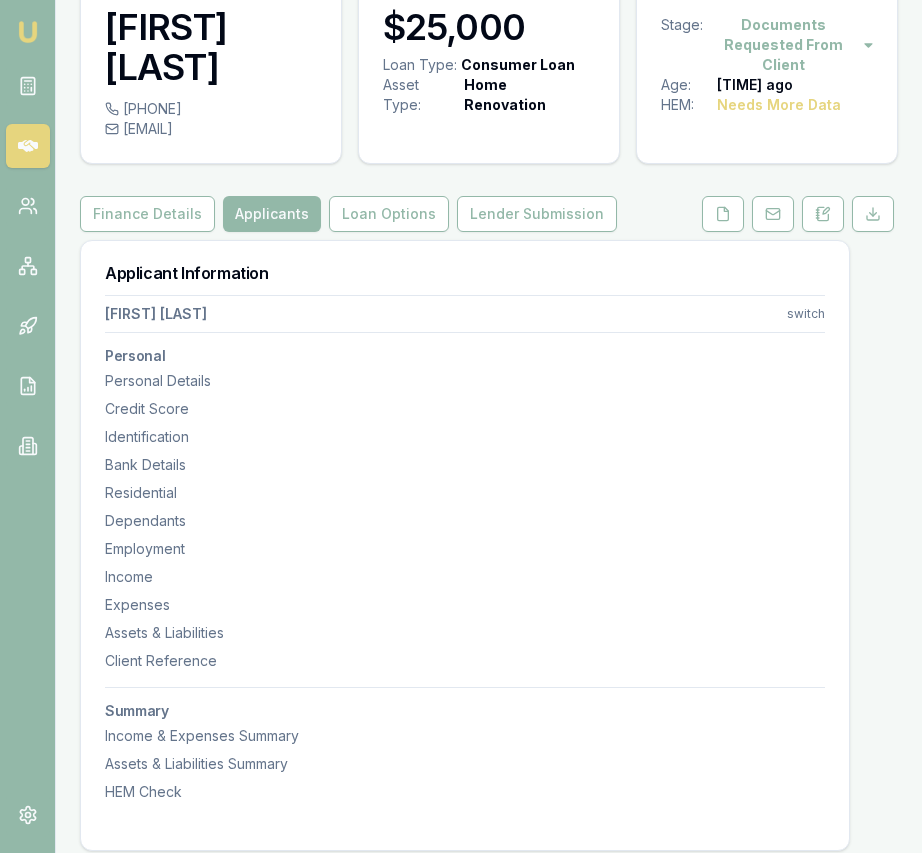 scroll, scrollTop: 163, scrollLeft: 0, axis: vertical 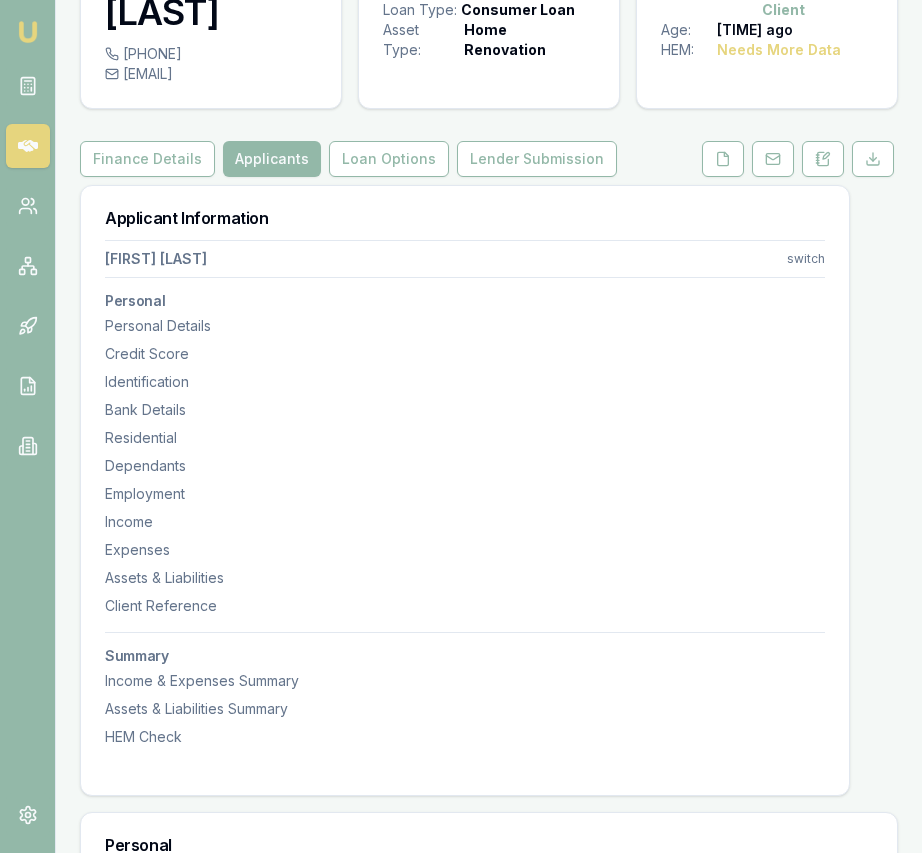 click on "Emu Broker Deals View D-UTQTKWSQE2 Eujin Ooi Toggle Menu Customer Smitha Krishnan 0406780480 smitha.krishnan@hotmail.com Finance Summary $25,000 Loan Type: Consumer Loan Asset Type : Home Renovation Deal Dynamics Stage: Documents Requested From Client Age: 5 hours ago HEM: Needs More Data Finance Details Applicants Loan Options Lender Submission Applicant Information Smitha Krishnan switch Personal Personal Details Credit Score Identification Bank Details Residential Dependants Employment Income Expenses Assets & Liabilities Client Reference Summary Income & Expenses Summary Assets & Liabilities Summary HEM Check Personal Title * Mrs Mr Mrs Miss Ms Dr Prof First name * Smitha Middle name  Last name * Krishnan Date of birth 17/12/1982 Gender  Female Male Female Other Not disclosed Marital status  Married Single Married De facto Separated Divorced Widowed Residency status  Australian citizen Australian citizen Permanent resident Visa holder Email smitha.krishnan@hotmail.com Phone 0406780480 Applicant type  1071" at bounding box center (461, 263) 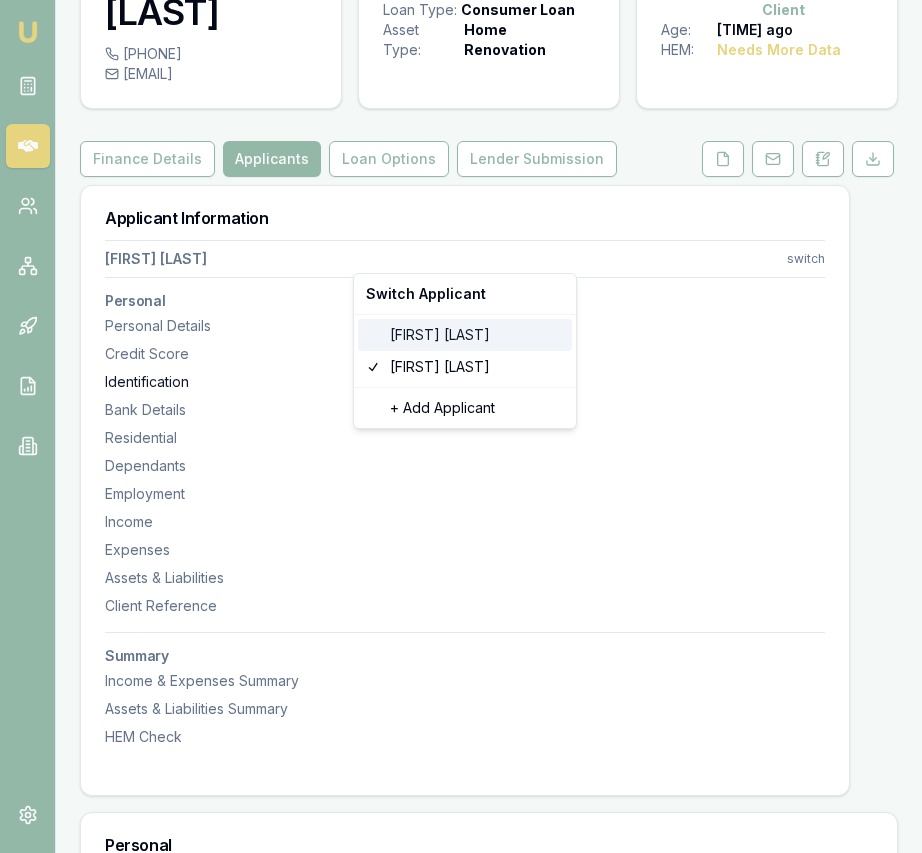 click on "Praveen   Sreekumar" at bounding box center (465, 335) 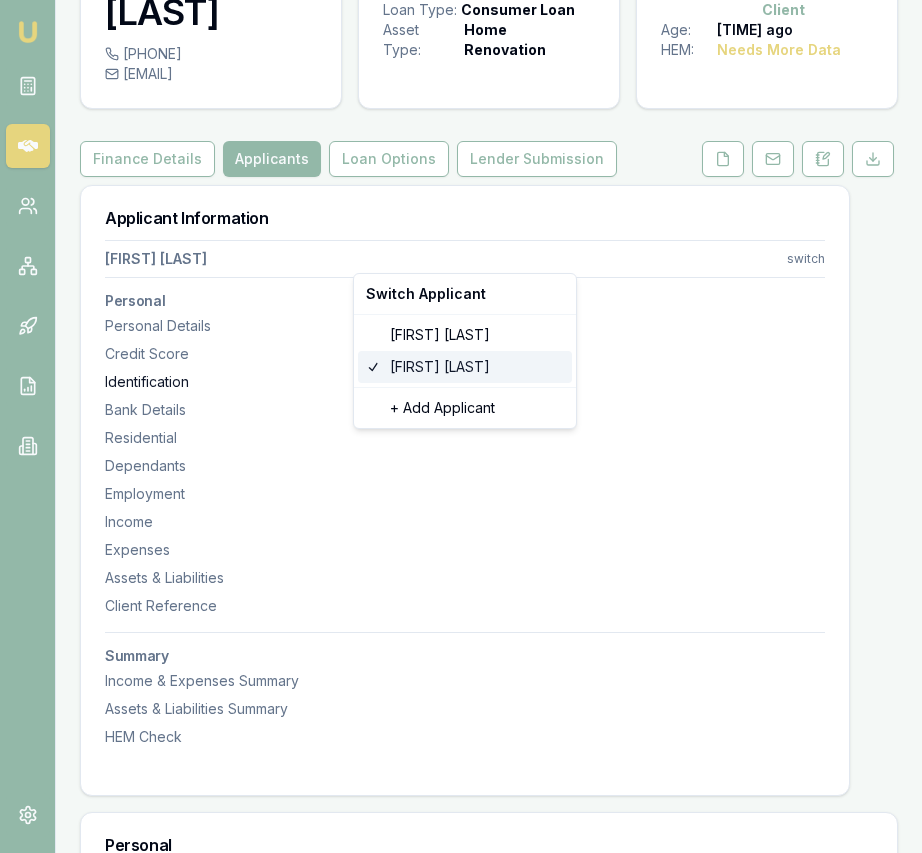 type on "[FIRST]" 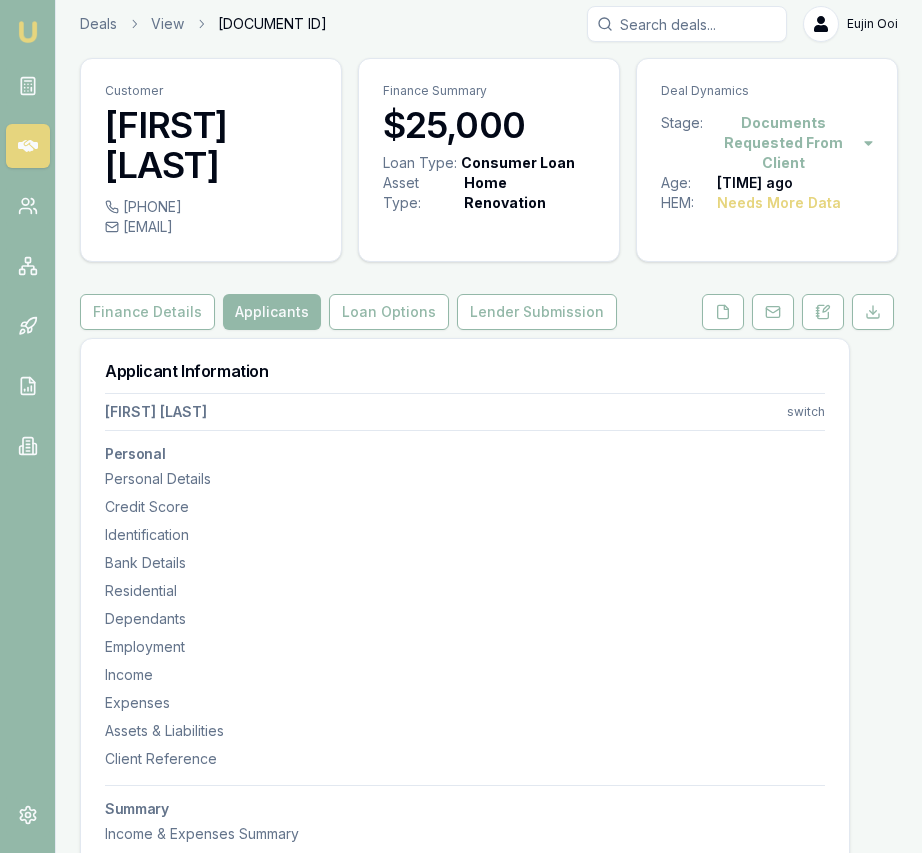 scroll, scrollTop: 0, scrollLeft: 0, axis: both 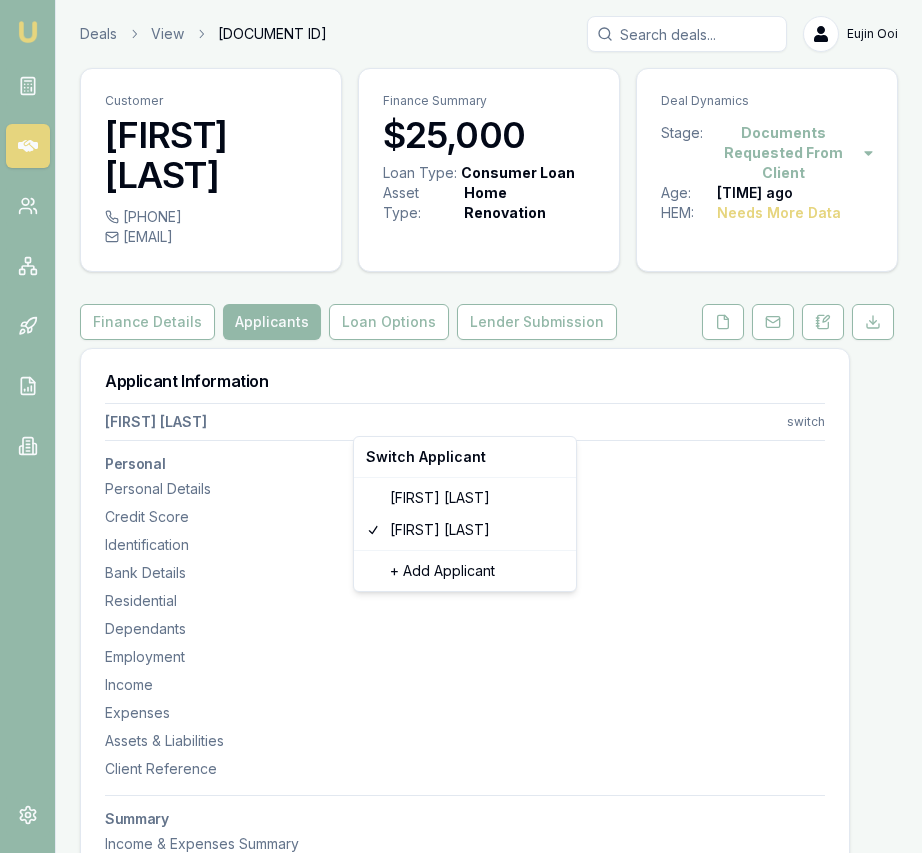click on "Emu Broker Deals View D-UTQTKWSQE2 Eujin Ooi Toggle Menu Customer Praveen Sreekumar 0405973673 prav@live.com.au Finance Summary $25,000 Loan Type: Consumer Loan Asset Type : Home Renovation Deal Dynamics Stage: Documents Requested From Client Age: 5 hours ago HEM: Needs More Data Finance Details Applicants Loan Options Lender Submission Applicant Information Praveen Sreekumar switch Personal Personal Details Credit Score Identification Bank Details Residential Dependants Employment Income Expenses Assets & Liabilities Client Reference Summary Income & Expenses Summary Assets & Liabilities Summary HEM Check Personal Title * Mr Mr Mrs Miss Ms Dr Prof First name * Praveen Middle name  Last name * Sreekumar Date of birth 04/07/1982 Gender  Male Male Female Other Not disclosed Marital status  Married Single Married De facto Separated Divorced Widowed Residency status  Australian citizen Australian citizen Permanent resident Visa holder Email prav@live.com.au Phone 0405973673 Applicant type  Applicant Applicant 795" at bounding box center [461, 426] 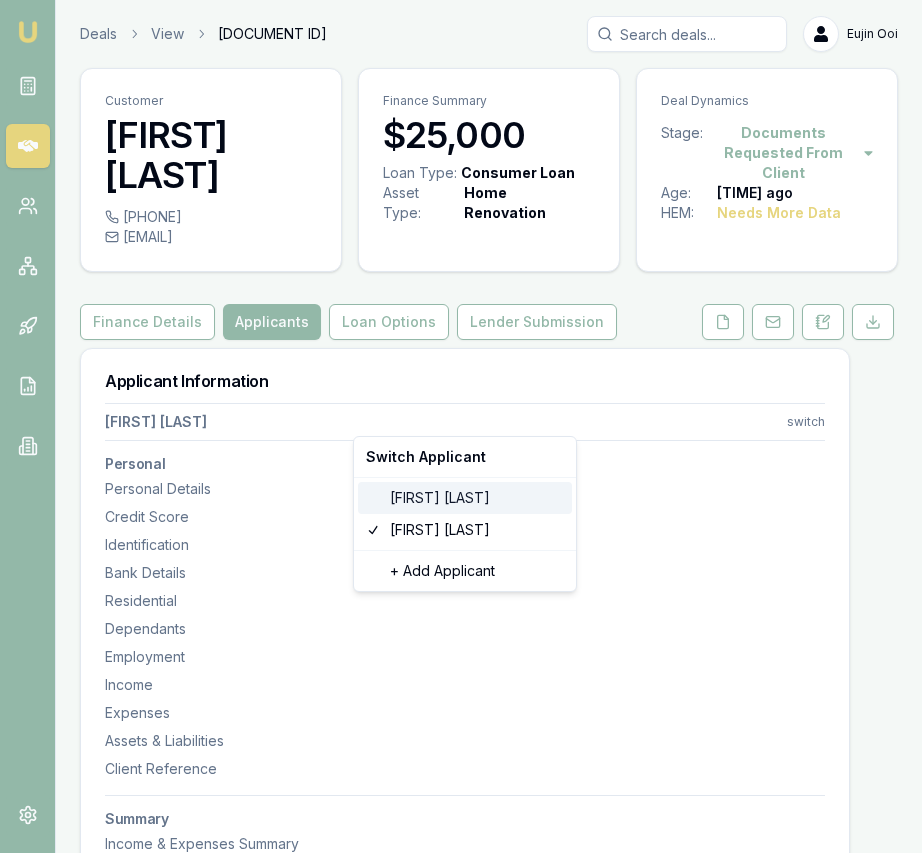 drag, startPoint x: 437, startPoint y: 499, endPoint x: 435, endPoint y: 487, distance: 12.165525 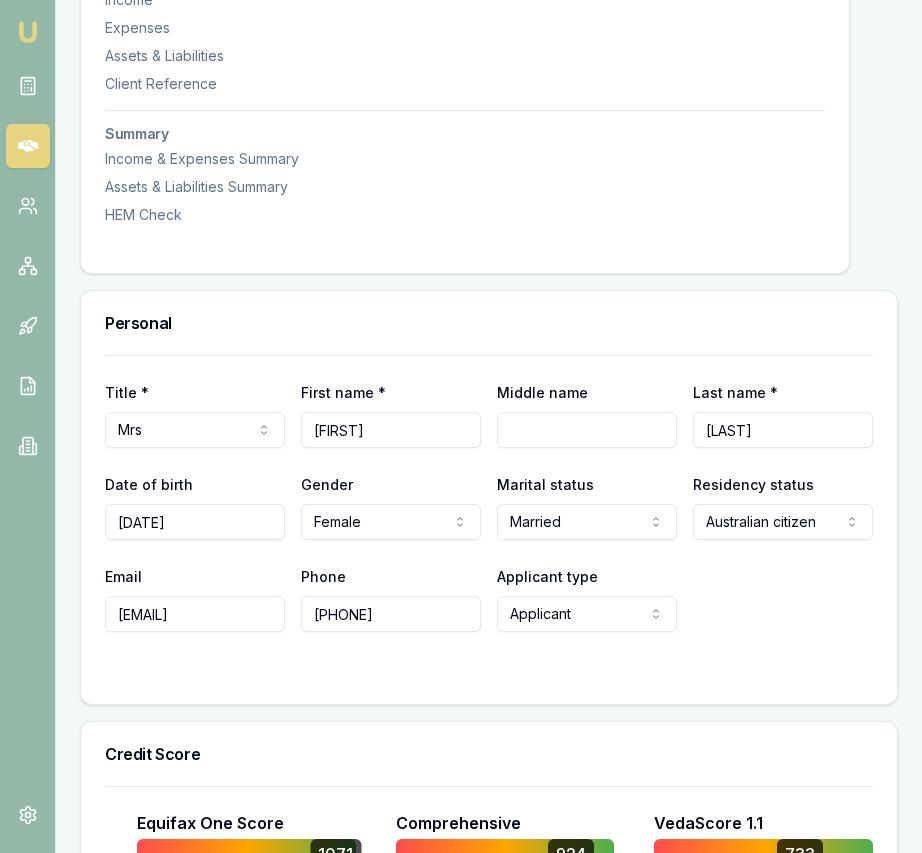 scroll, scrollTop: 689, scrollLeft: 0, axis: vertical 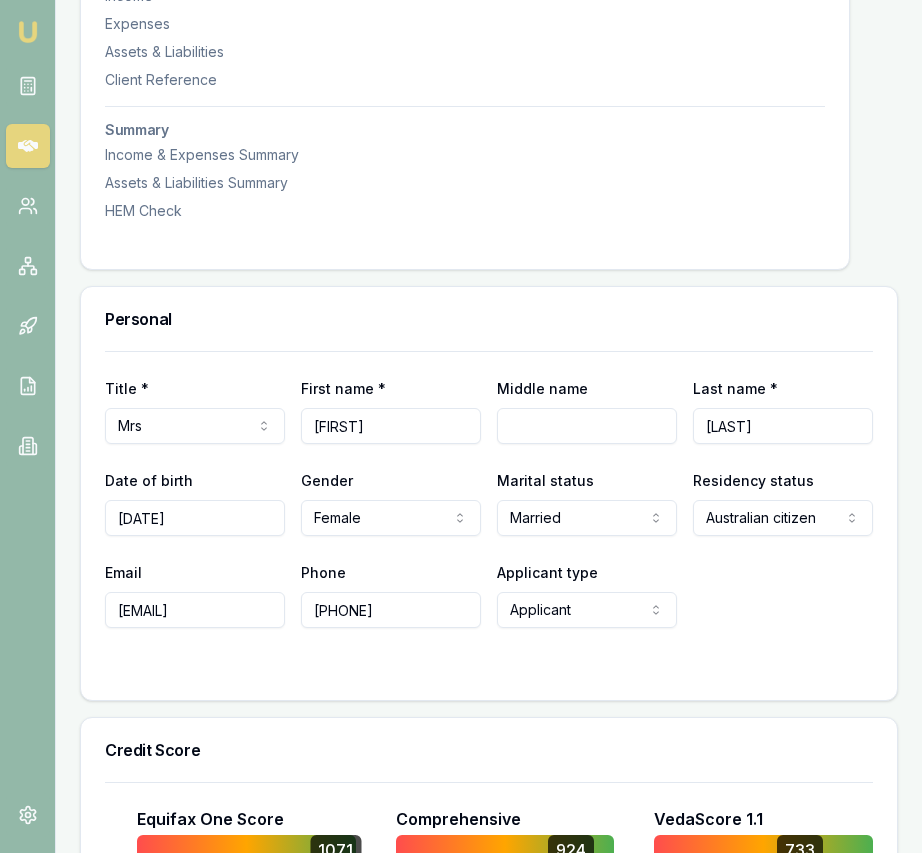 click on "smitha.krishnan@hotmail.com" at bounding box center (195, 610) 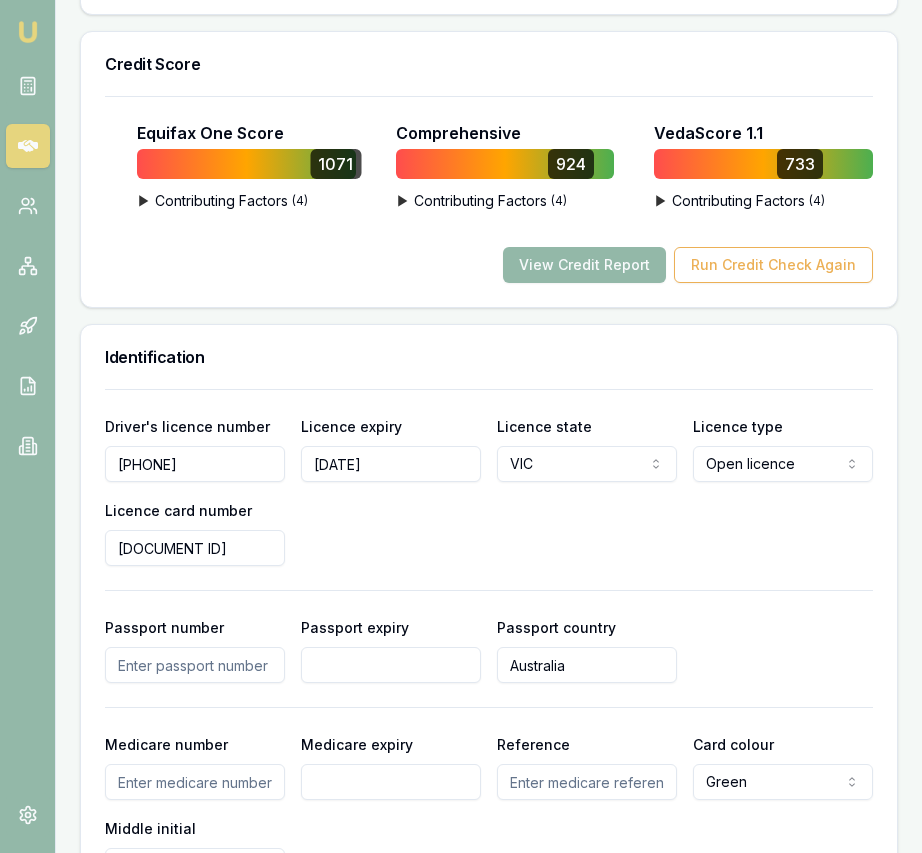 scroll, scrollTop: 1390, scrollLeft: 0, axis: vertical 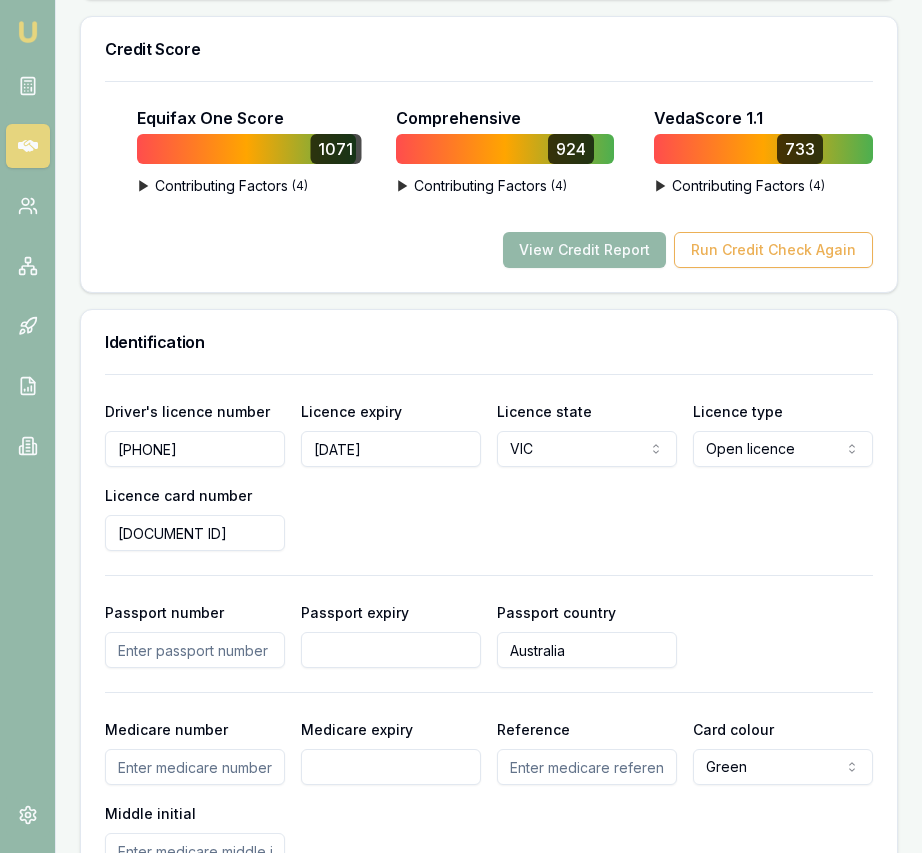 click on "035848334" at bounding box center (195, 449) 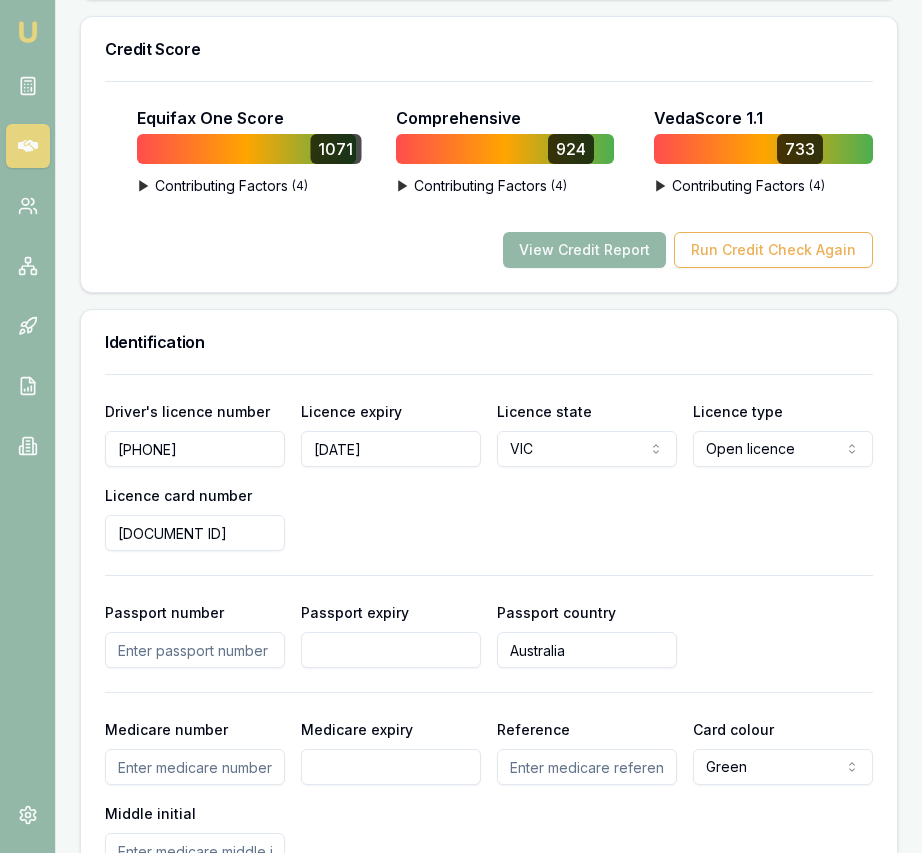 scroll, scrollTop: 1442, scrollLeft: 0, axis: vertical 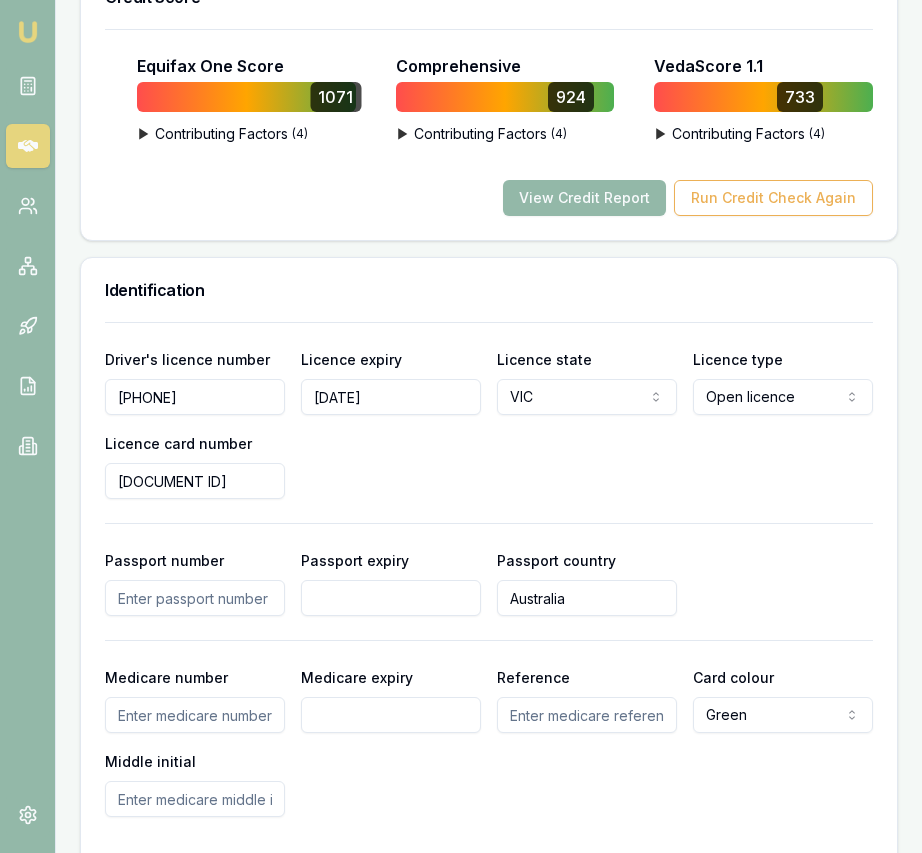 click on "P9505009" at bounding box center (195, 481) 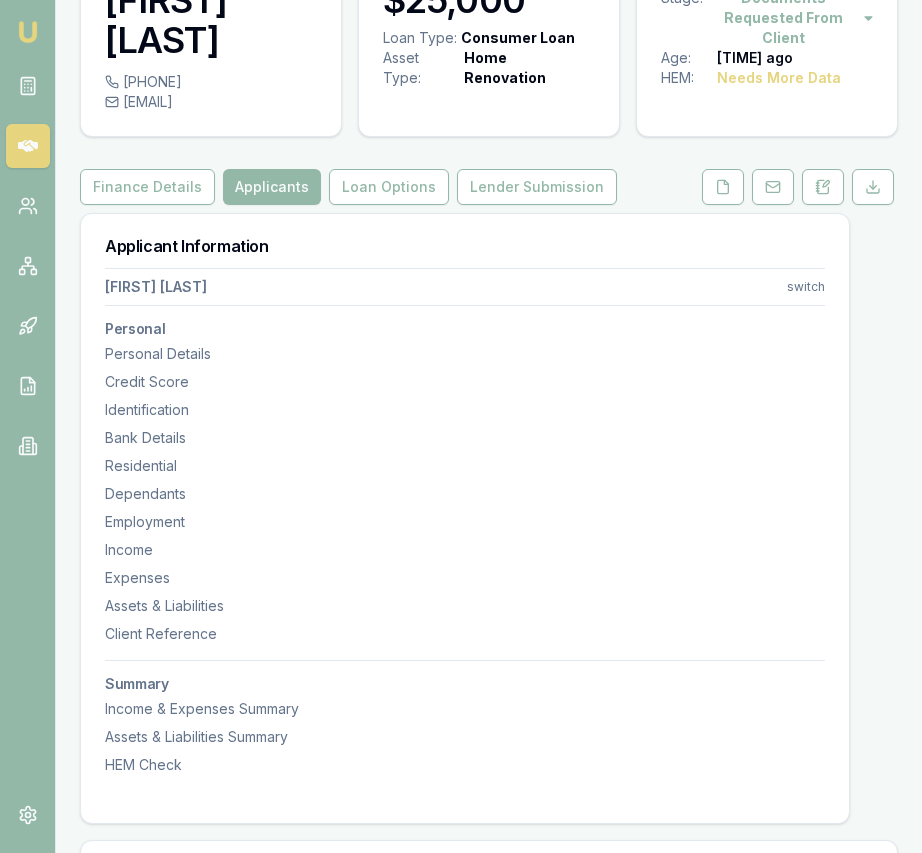 scroll, scrollTop: 62, scrollLeft: 0, axis: vertical 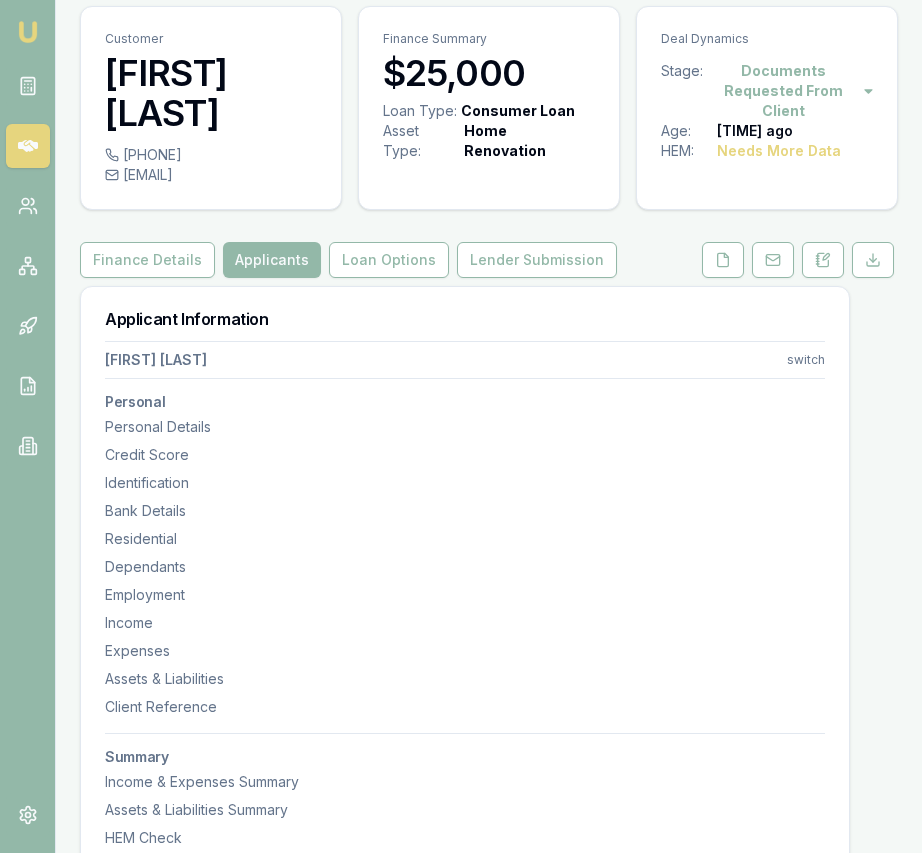 click on "Emu Broker Deals View D-UTQTKWSQE2 Eujin Ooi Toggle Menu Customer Smitha Krishnan 0406780480 smitha.krishnan@hotmail.com Finance Summary $25,000 Loan Type: Consumer Loan Asset Type : Home Renovation Deal Dynamics Stage: Documents Requested From Client Age: 5 hours ago HEM: Needs More Data Finance Details Applicants Loan Options Lender Submission Applicant Information Smitha Krishnan switch Personal Personal Details Credit Score Identification Bank Details Residential Dependants Employment Income Expenses Assets & Liabilities Client Reference Summary Income & Expenses Summary Assets & Liabilities Summary HEM Check Personal Title * Mrs Mr Mrs Miss Ms Dr Prof First name * Smitha Middle name  Last name * Krishnan Date of birth 17/12/1982 Gender  Female Male Female Other Not disclosed Marital status  Married Single Married De facto Separated Divorced Widowed Residency status  Australian citizen Australian citizen Permanent resident Visa holder Email smitha.krishnan@hotmail.com Phone 0406780480 Applicant type  1071" at bounding box center (461, 364) 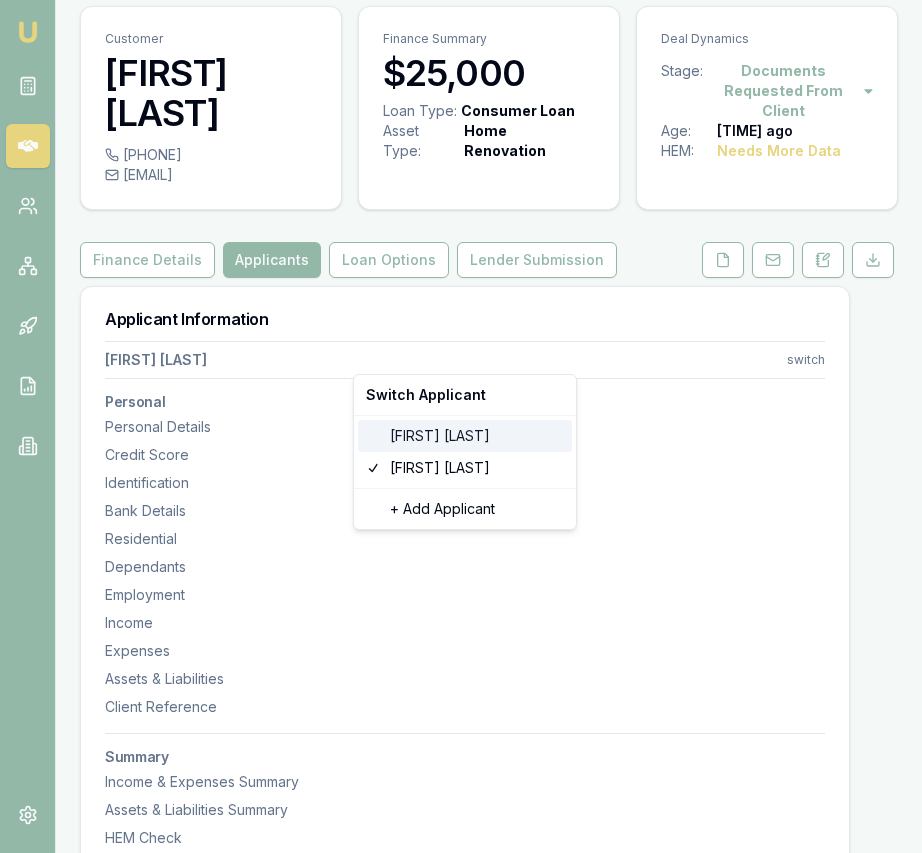 click on "Praveen   Sreekumar" at bounding box center (465, 436) 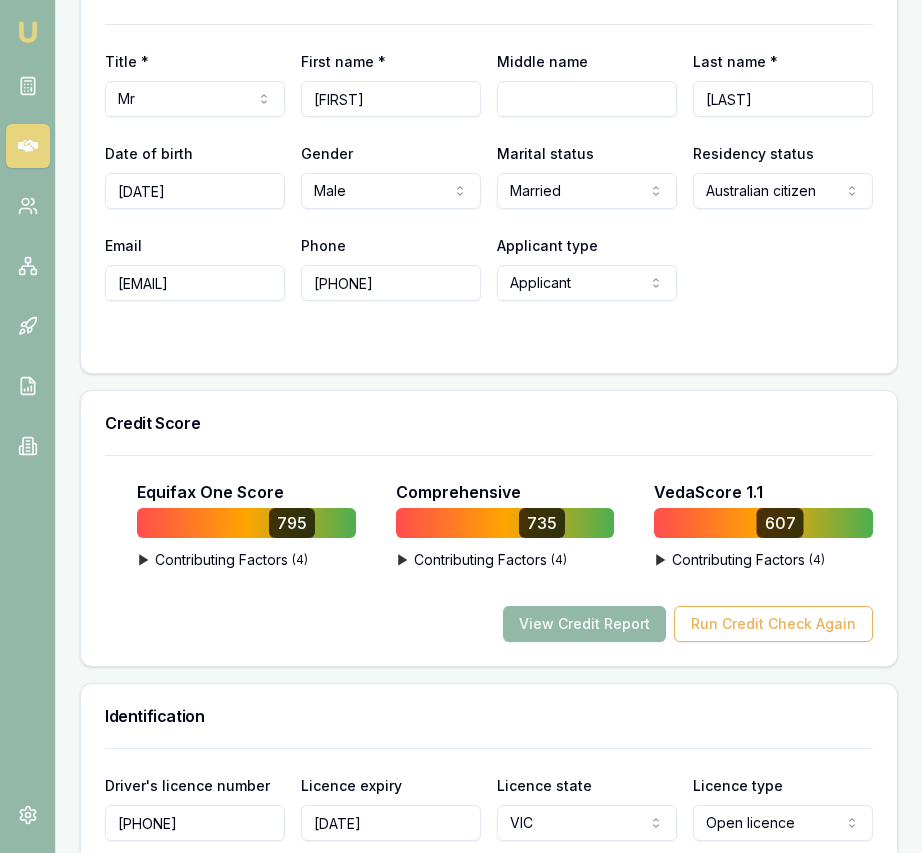scroll, scrollTop: 1021, scrollLeft: 0, axis: vertical 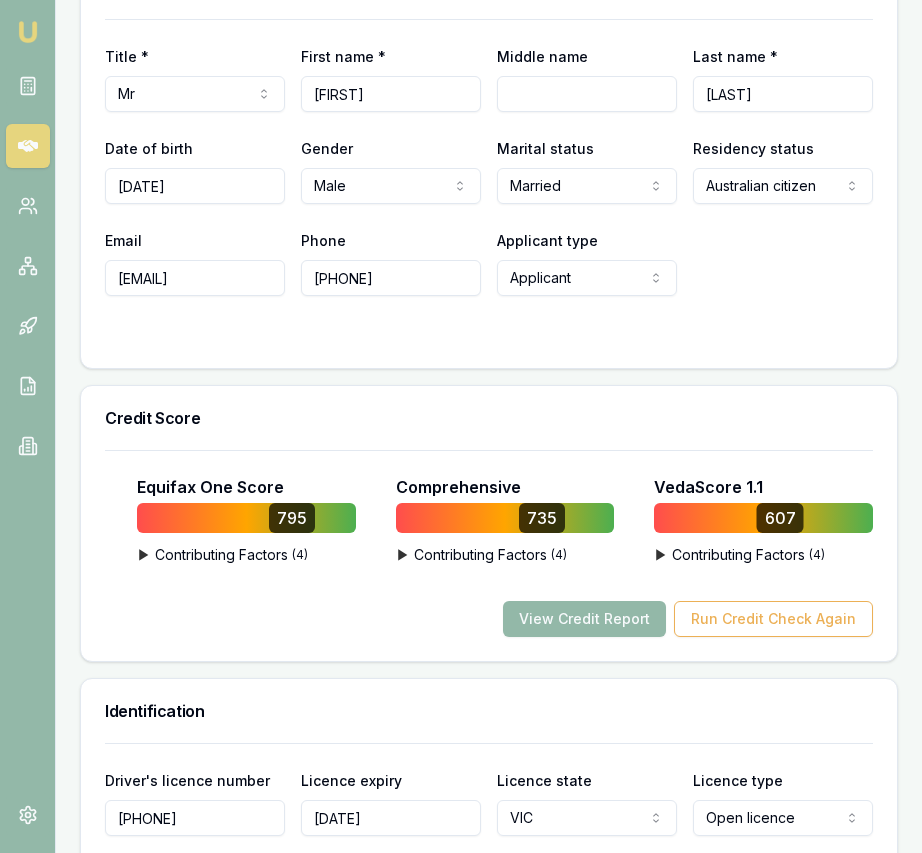 click on "[EMAIL]" at bounding box center [195, 278] 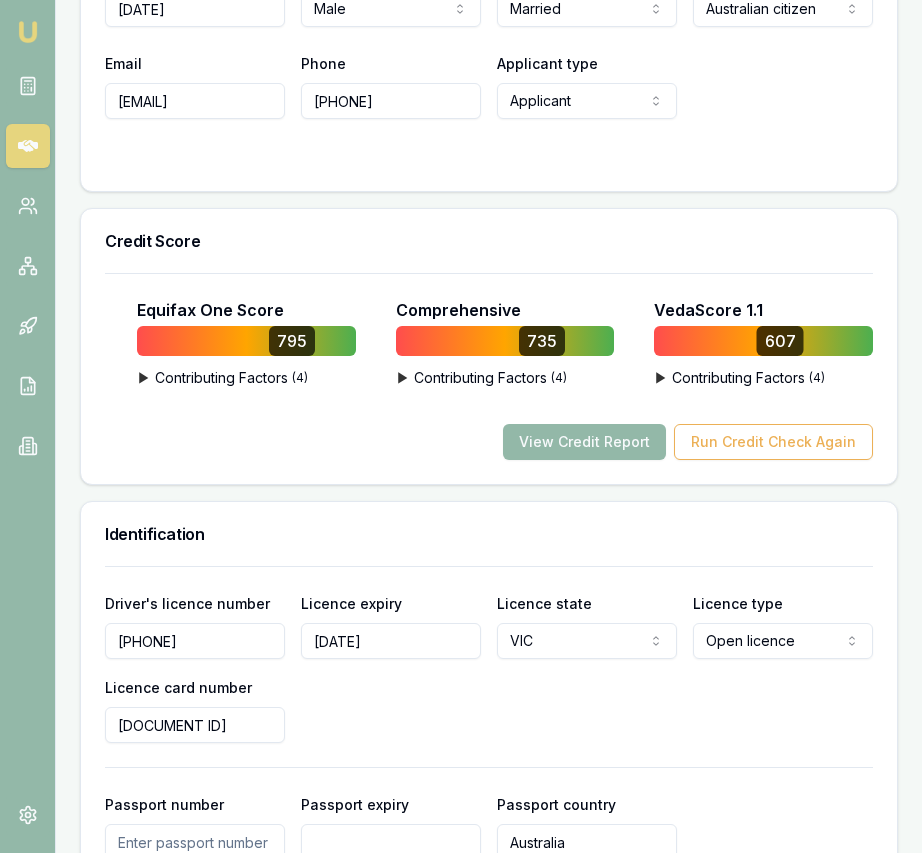 scroll, scrollTop: 1397, scrollLeft: 0, axis: vertical 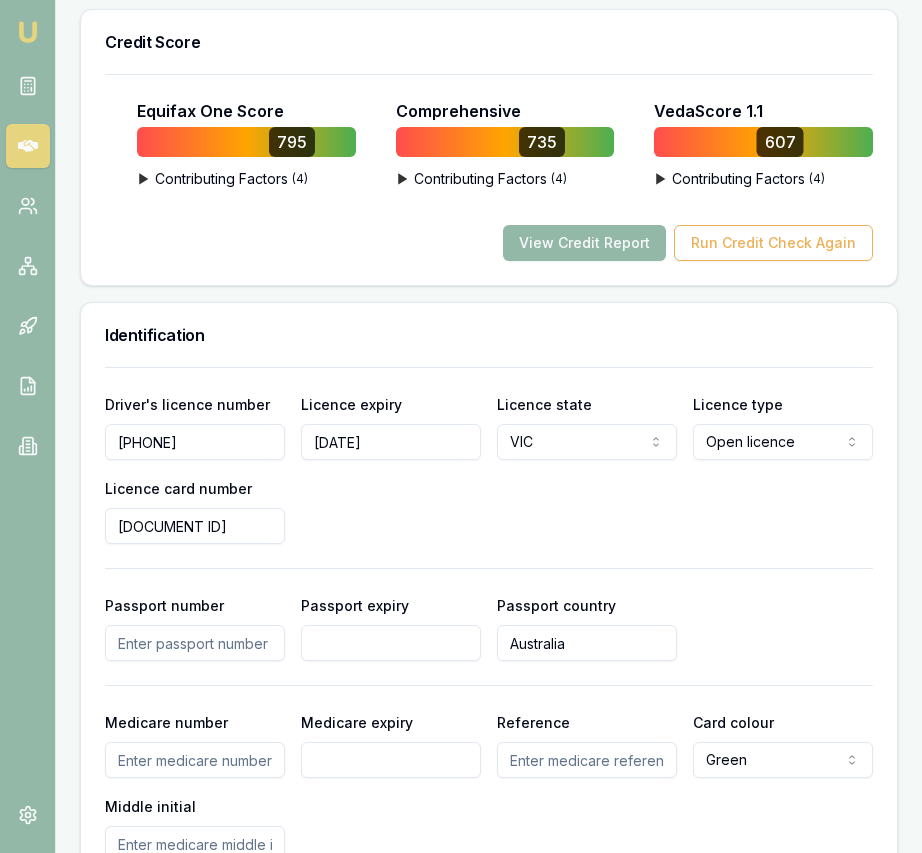 click on "097863830" at bounding box center (195, 442) 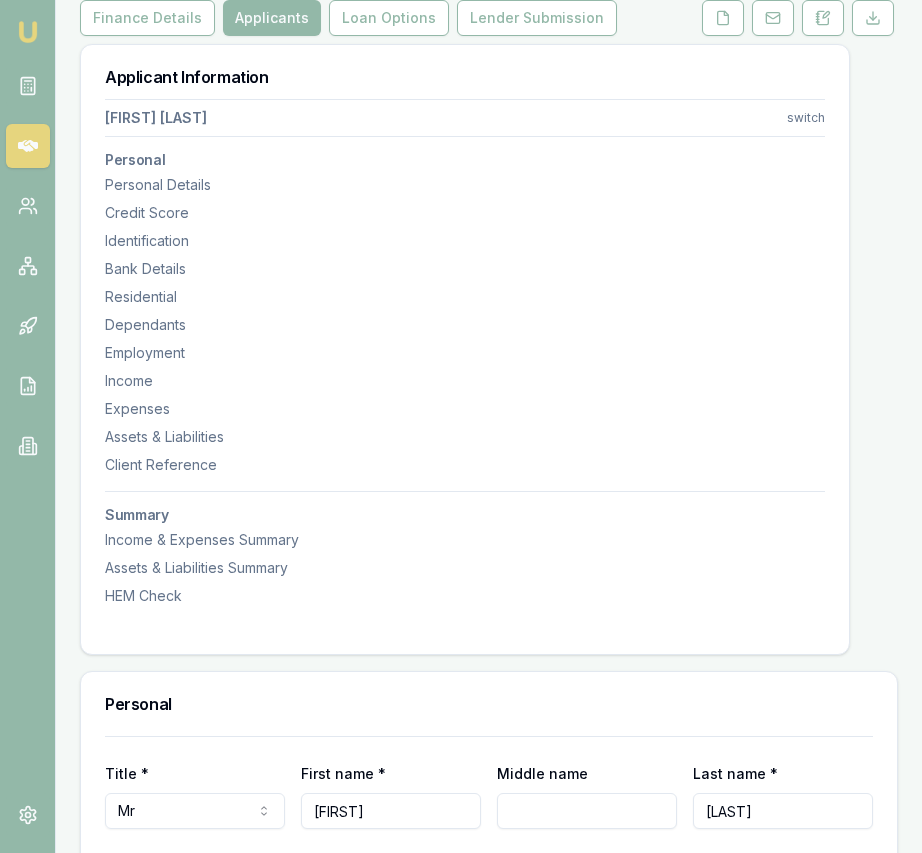 scroll, scrollTop: 0, scrollLeft: 0, axis: both 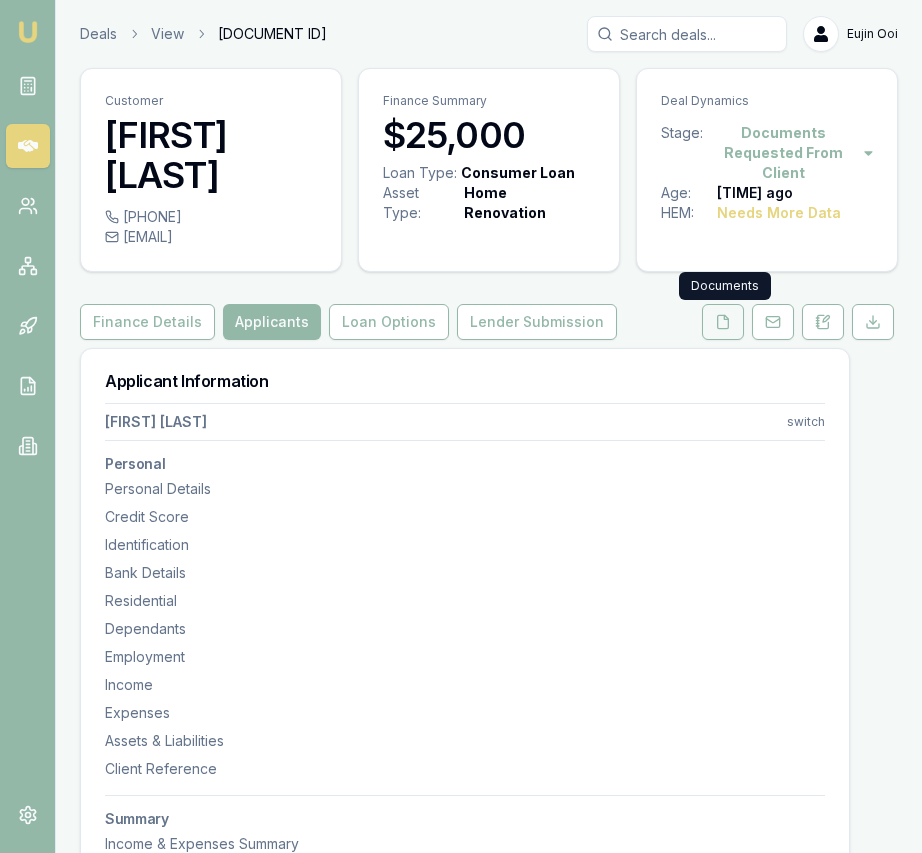 click 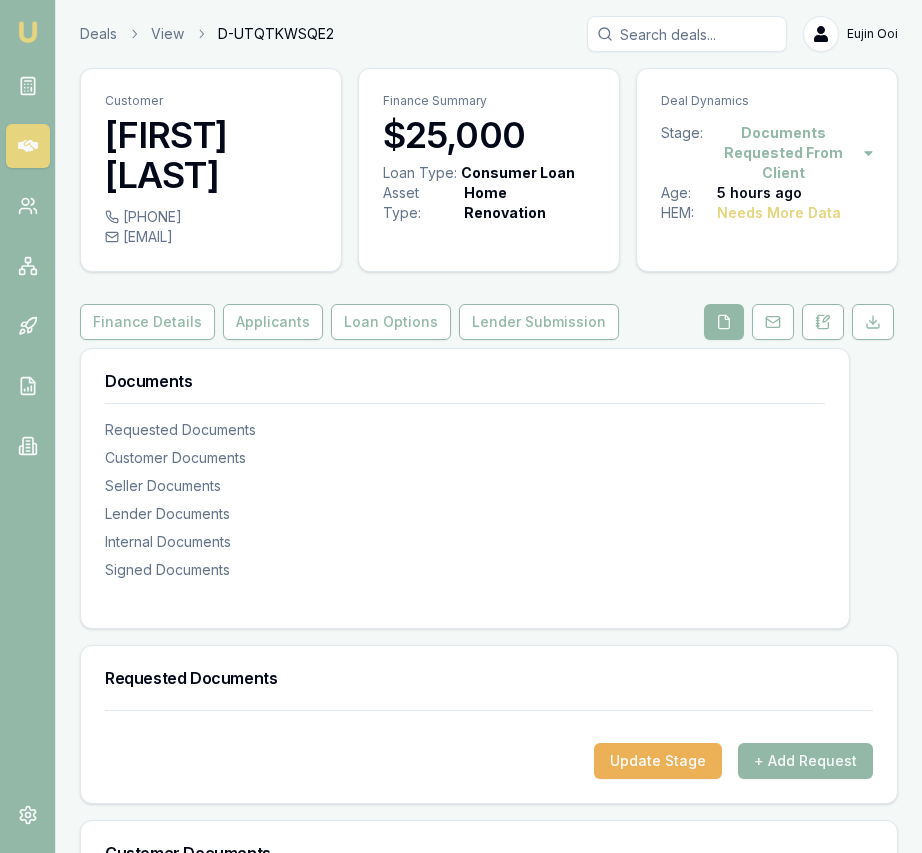 scroll, scrollTop: 0, scrollLeft: 0, axis: both 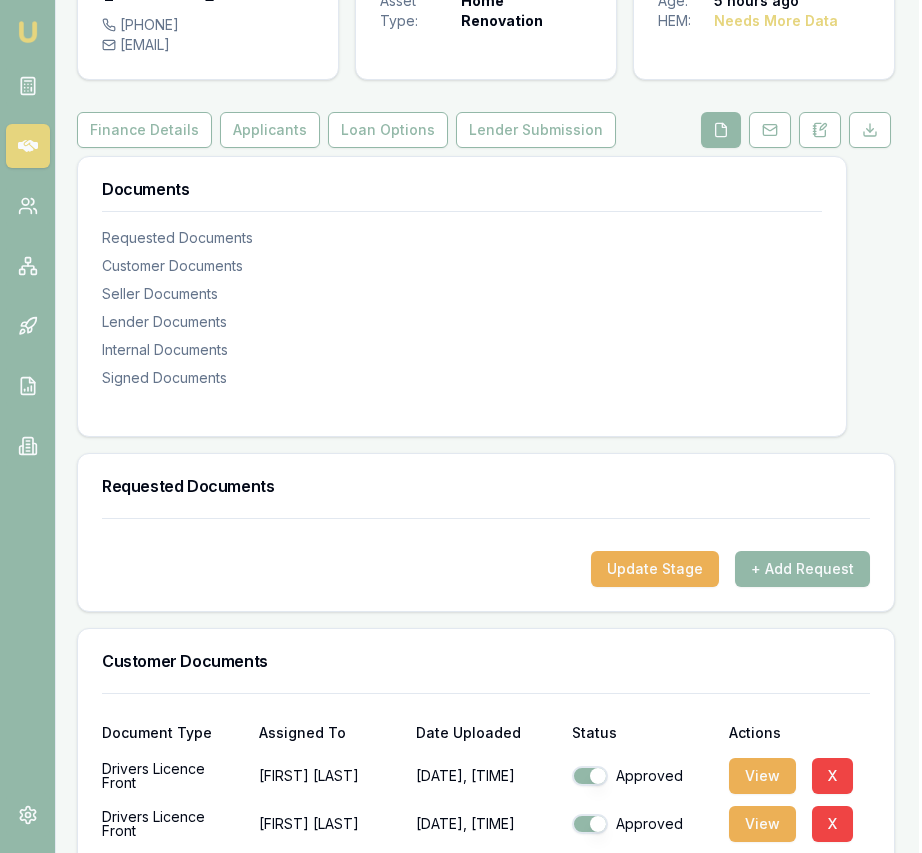 click at bounding box center [486, 535] 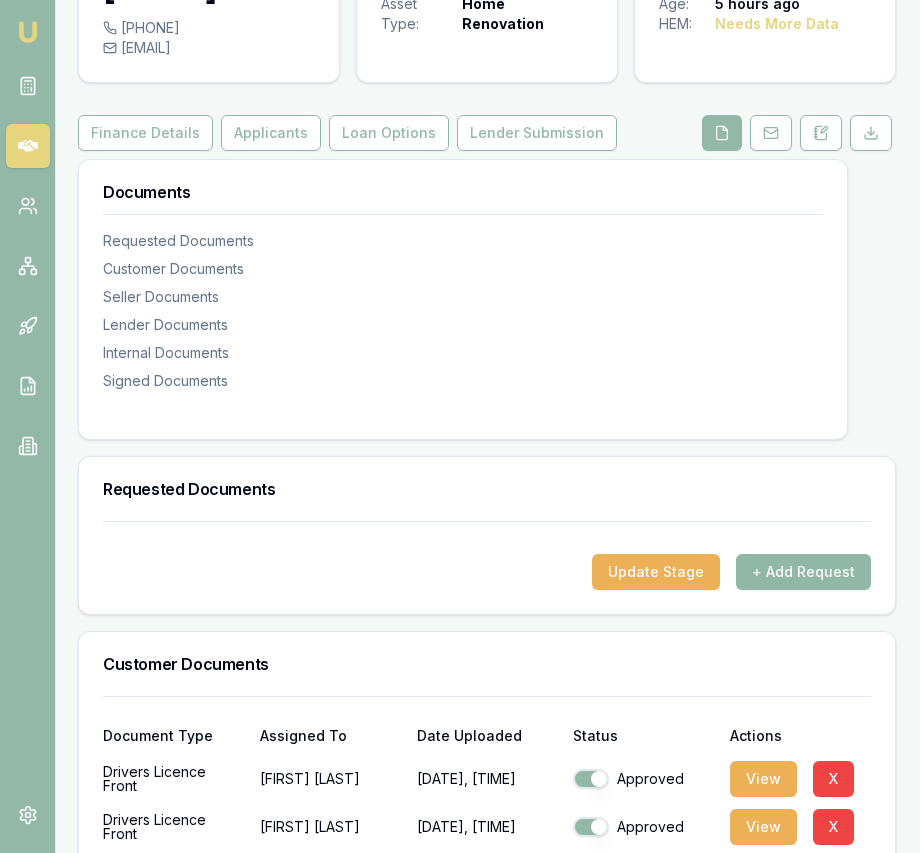 scroll, scrollTop: 189, scrollLeft: 1, axis: both 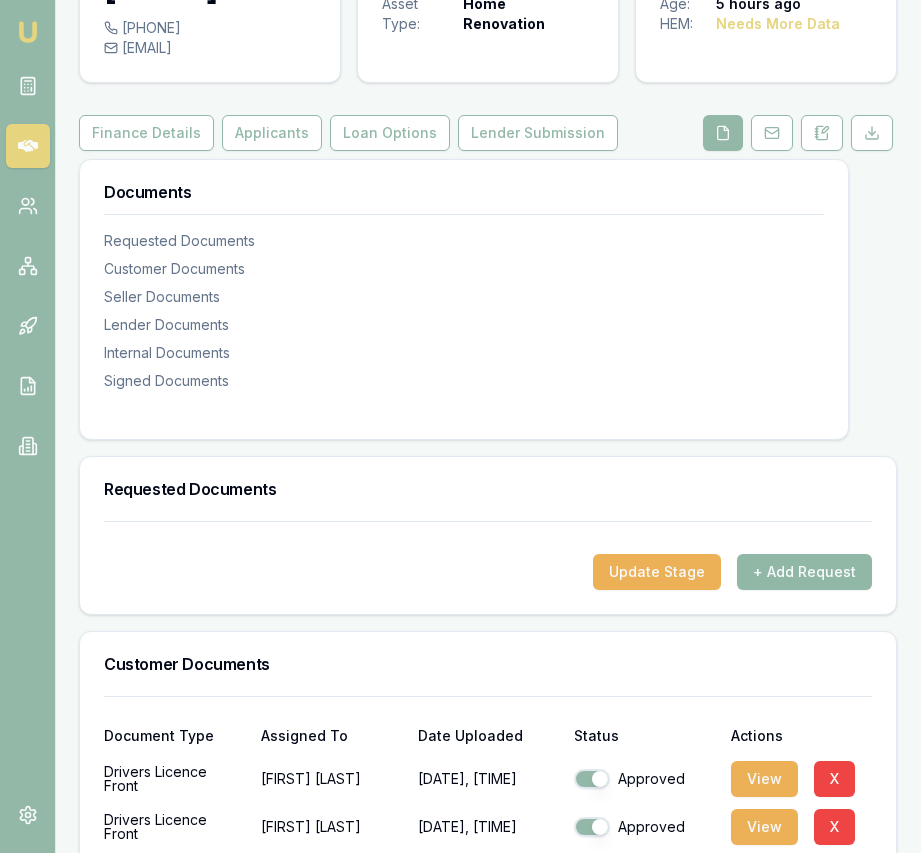 click on "+ Add Request" at bounding box center (804, 572) 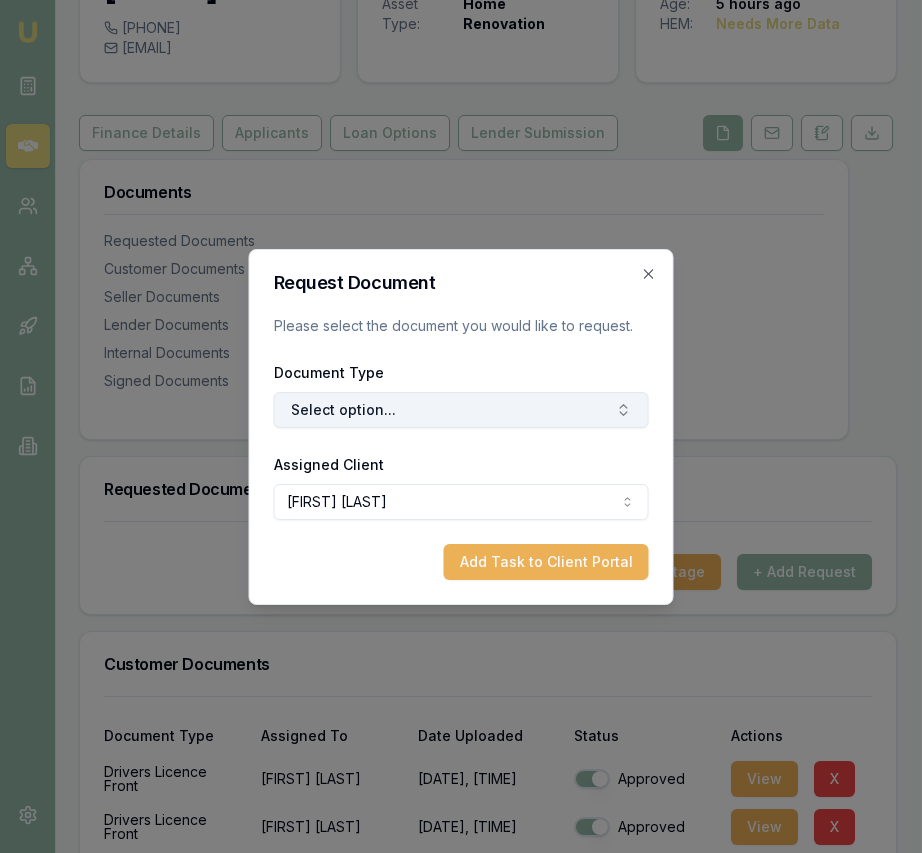 click on "Select option..." at bounding box center [461, 410] 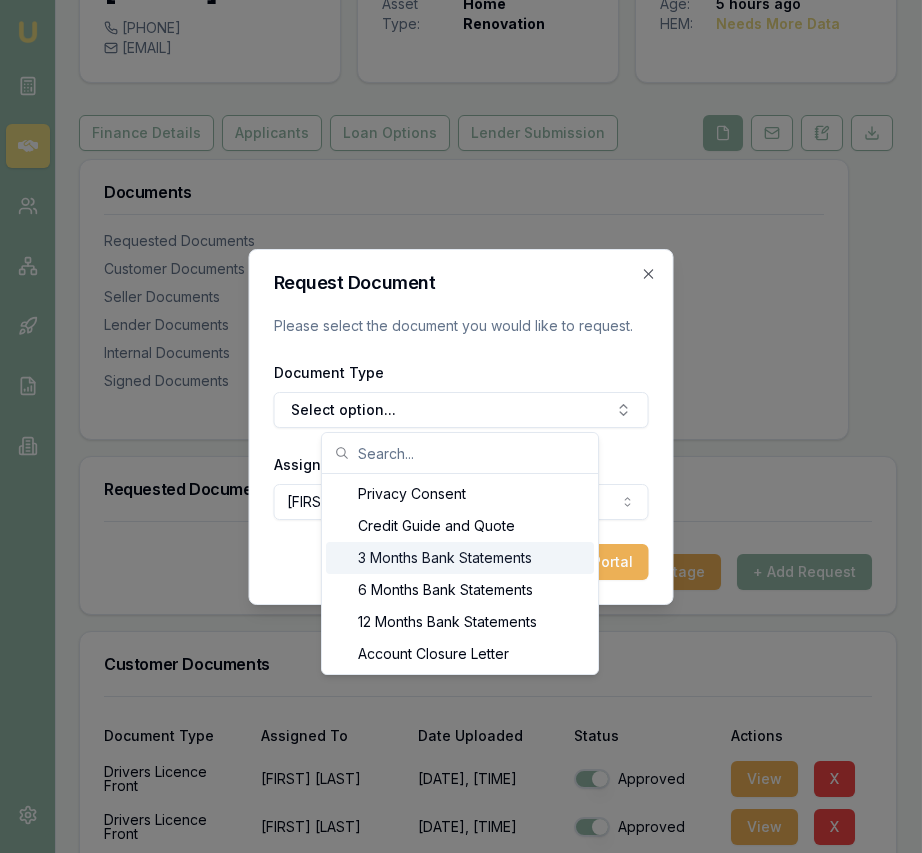 click on "3 Months Bank Statements" at bounding box center [460, 558] 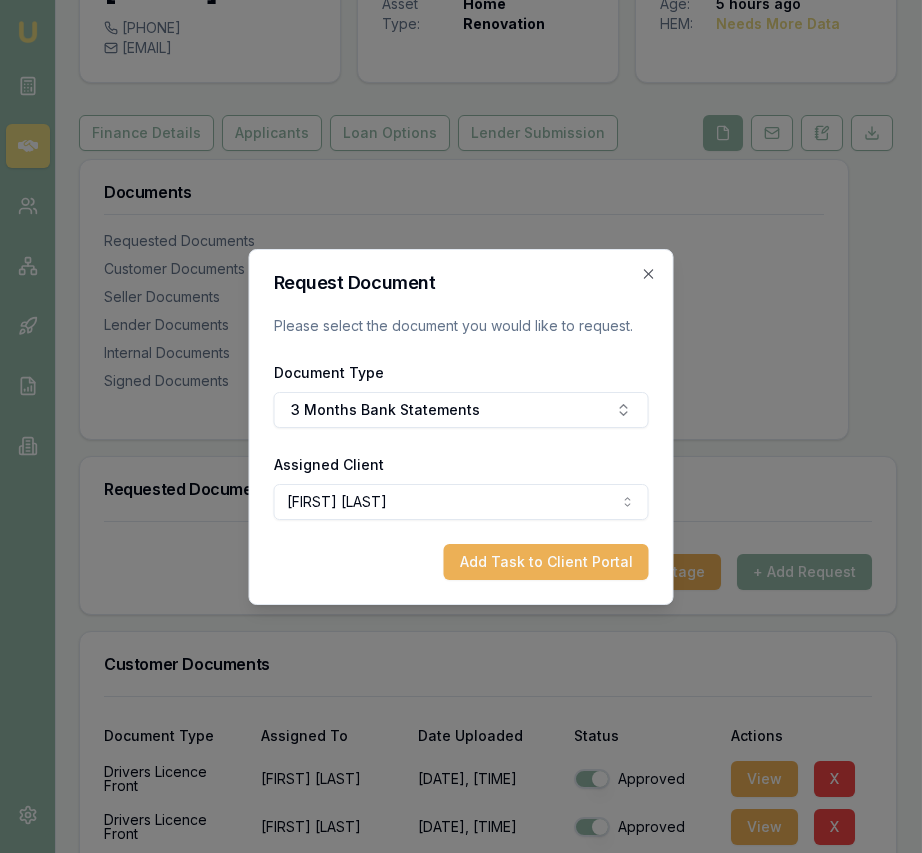 click on "Emu Broker Deals View D-UTQTKWSQE2 [FIRST] [LAST] Toggle Menu Customer [FIRST] [LAST] [PHONE] [EMAIL] Finance Summary $25,000 Loan Type: Consumer Loan Asset Type : Home Renovation Deal Dynamics Stage: Documents Requested From Client Age: 5 hours ago HEM: Needs More Data Finance Details Applicants Loan Options Lender Submission Documents Requested Documents Customer Documents Seller Documents Lender Documents Internal Documents Signed Documents Requested Documents Update Stage + Add Request Customer Documents Document Type Assigned To [DATE], [TIME] Approved View X Drivers Licence Front [FIRST] [LAST] [DATE], [TIME] Approved View X + Add Document Lender Documents + Add Document Internal Documents Document Type Assigned To [DATE], [TIME] Approved View X Credit Report [FIRST] [LAST] Needs review View X Credit Report" at bounding box center [460, 237] 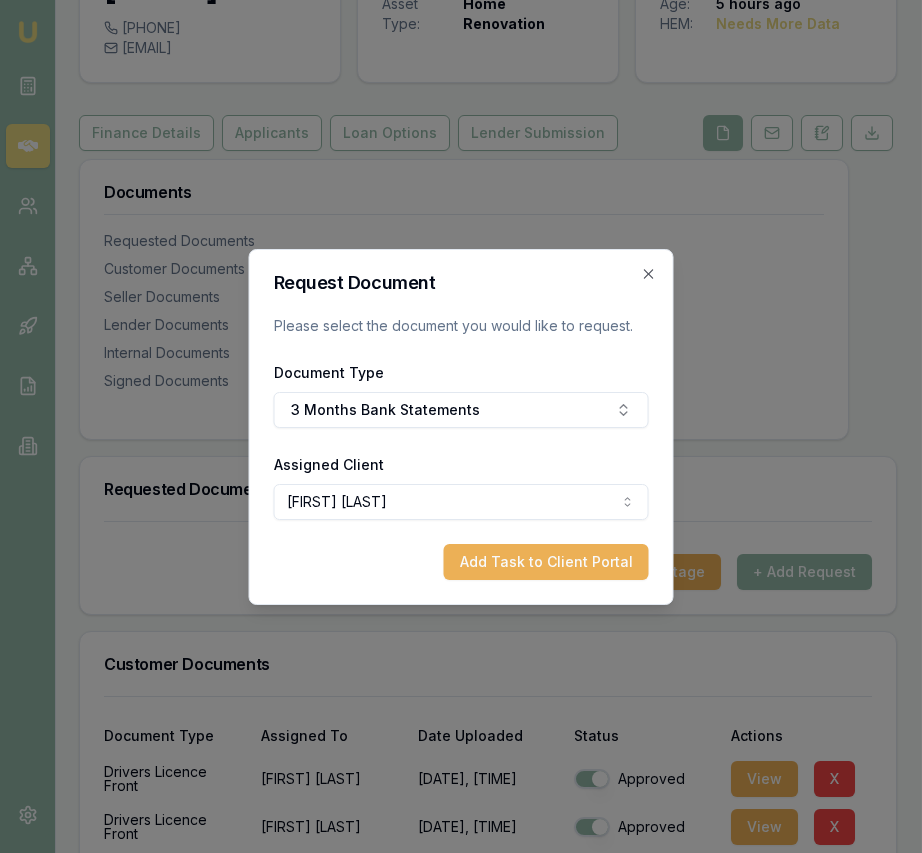 click on "Add Task to Client Portal" at bounding box center [546, 562] 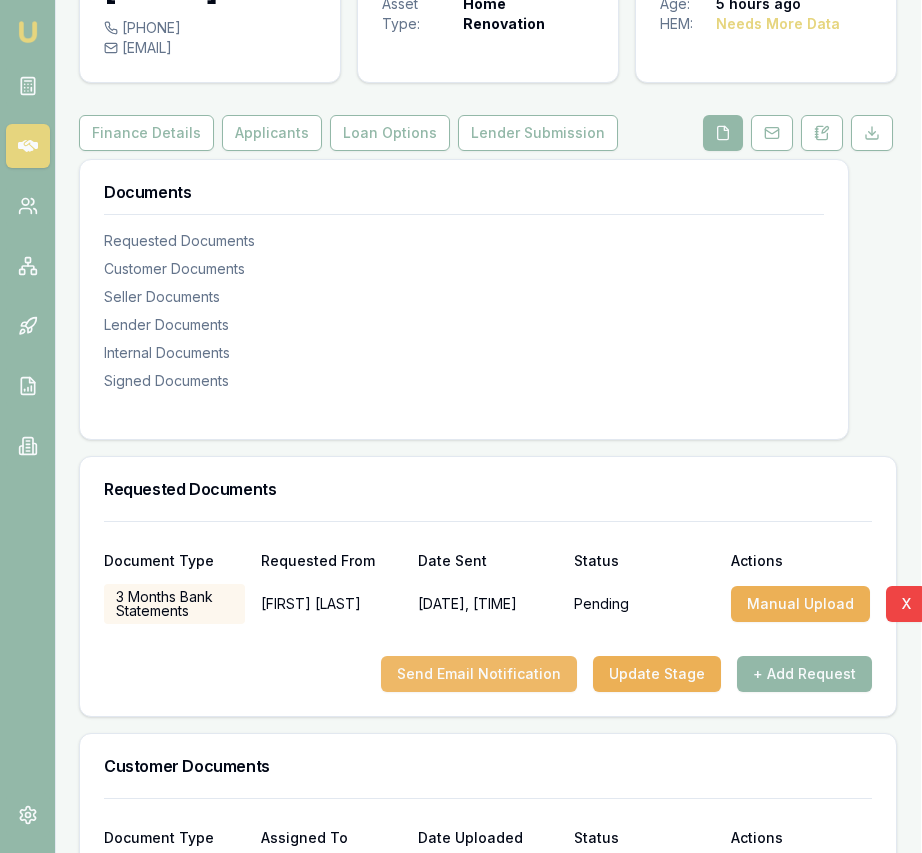 click on "Send Email Notification" at bounding box center [479, 674] 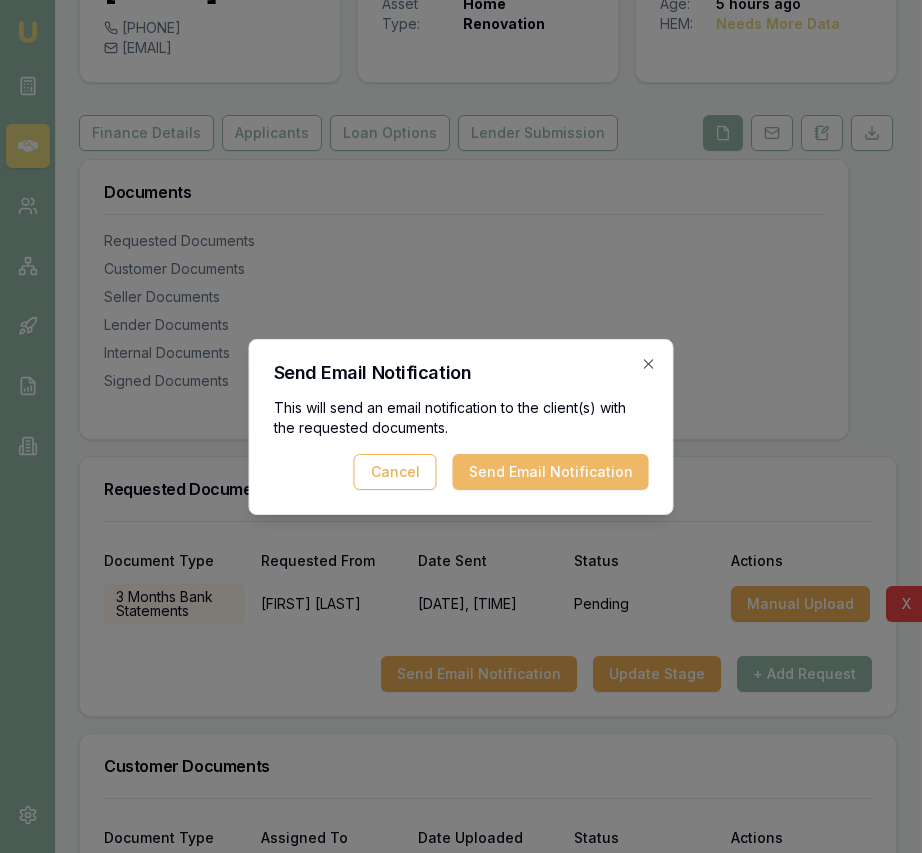 click on "Send Email Notification" at bounding box center (551, 472) 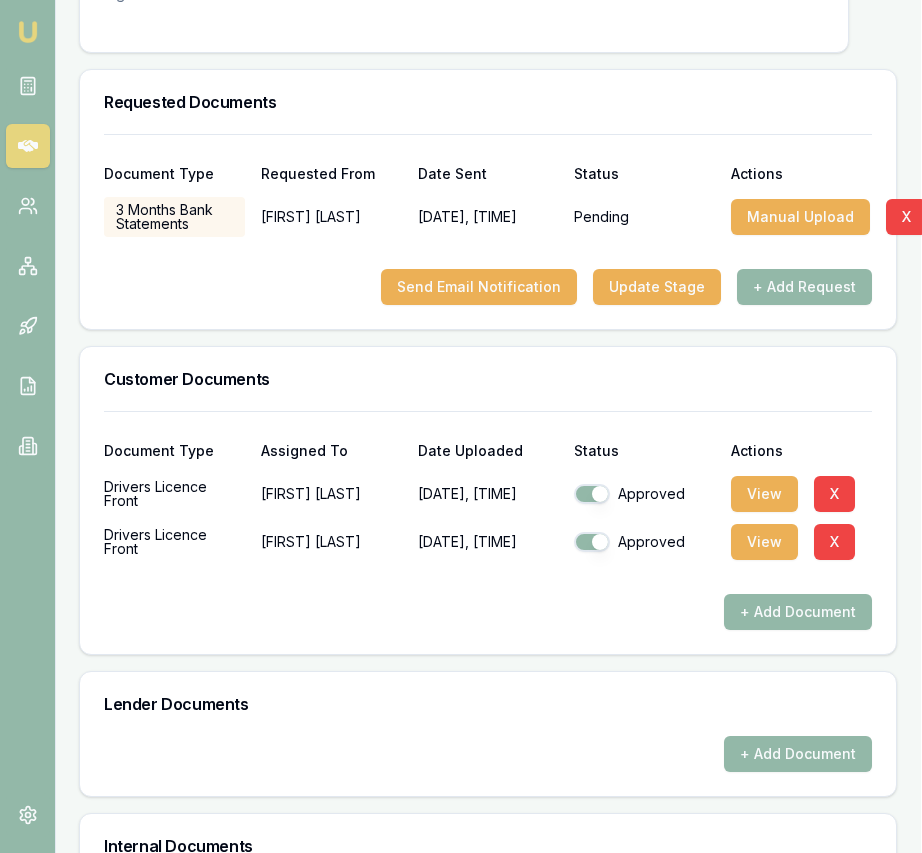 scroll, scrollTop: 0, scrollLeft: 1, axis: horizontal 